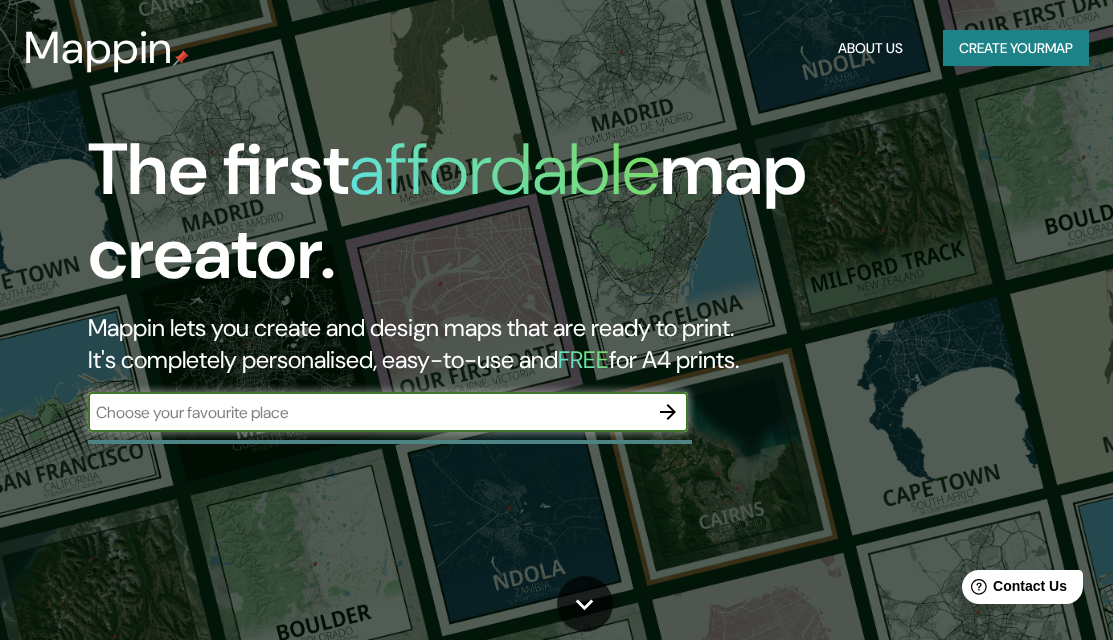 scroll, scrollTop: 0, scrollLeft: 0, axis: both 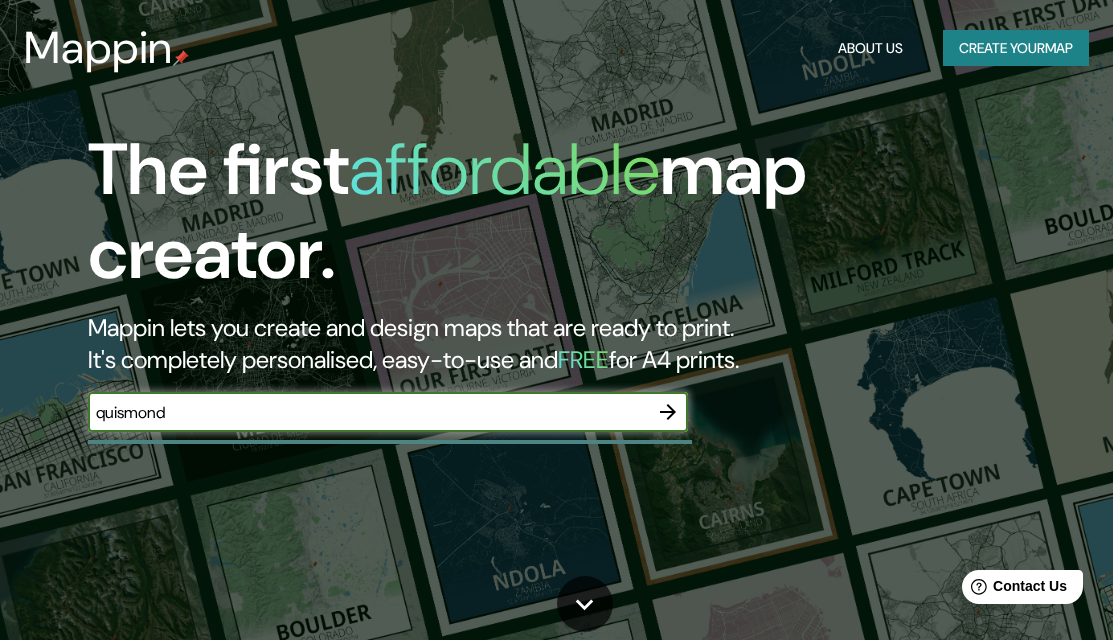 type on "quismondo" 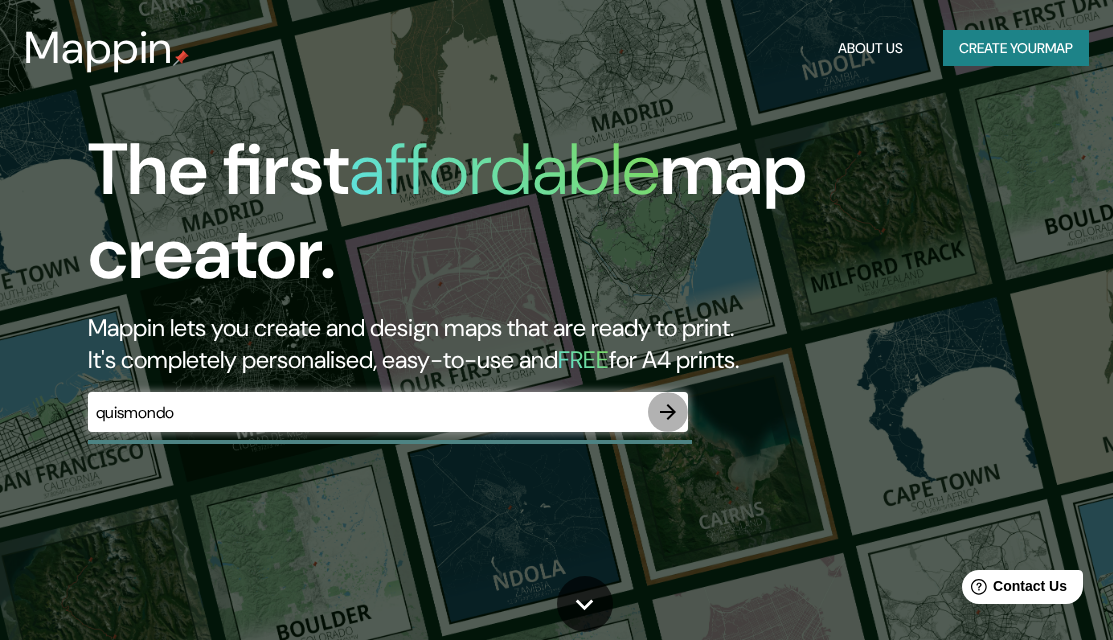 click 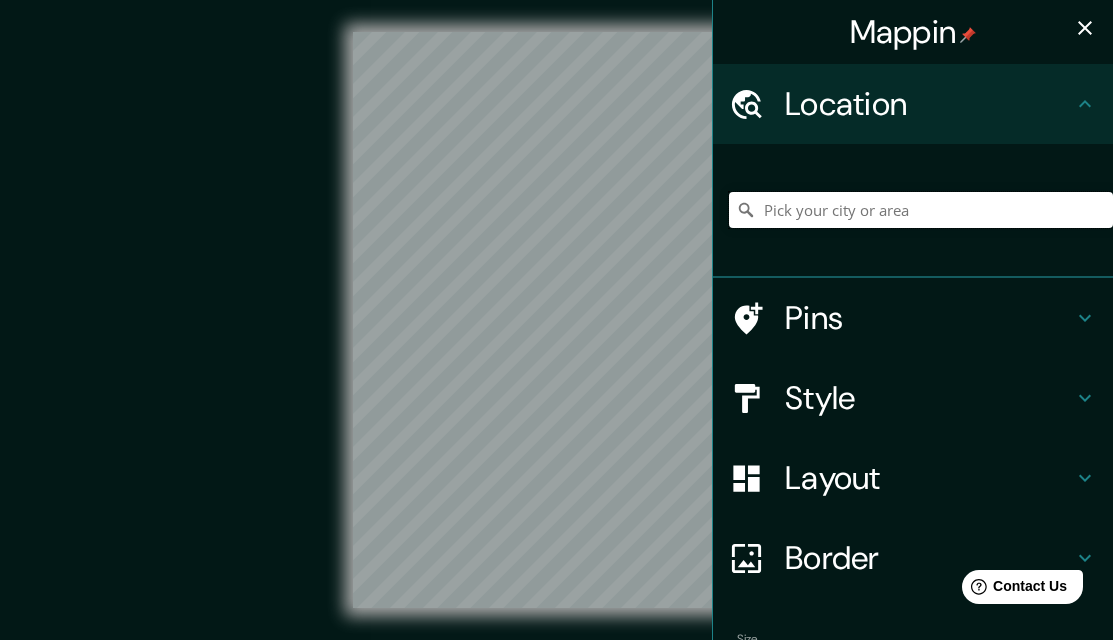 click at bounding box center (921, 210) 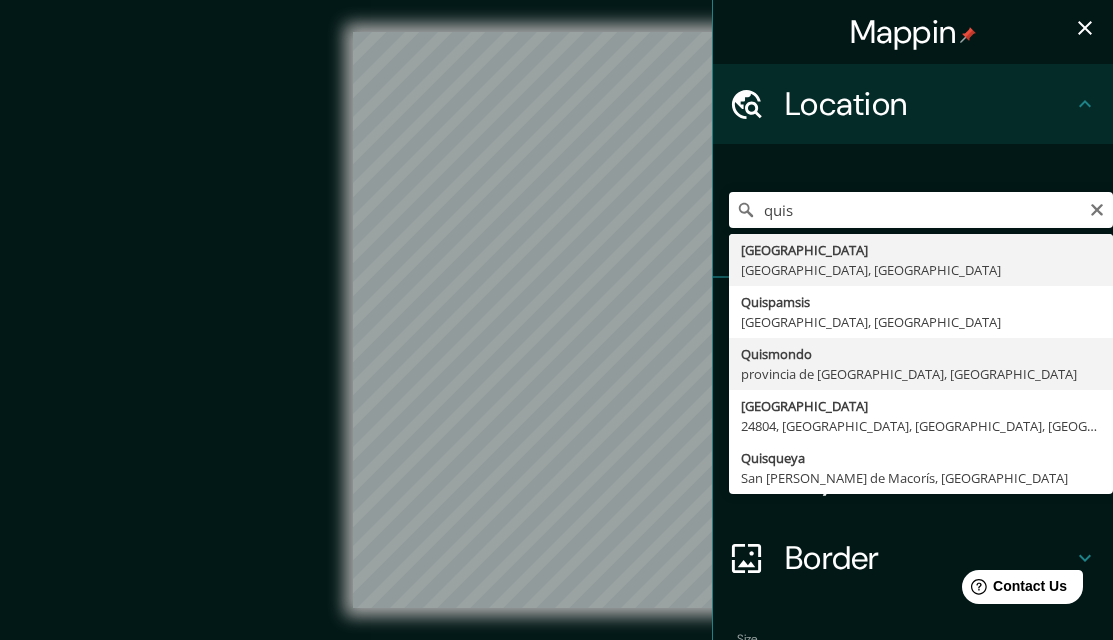 type on "Quismondo, provincia de [GEOGRAPHIC_DATA], [GEOGRAPHIC_DATA]" 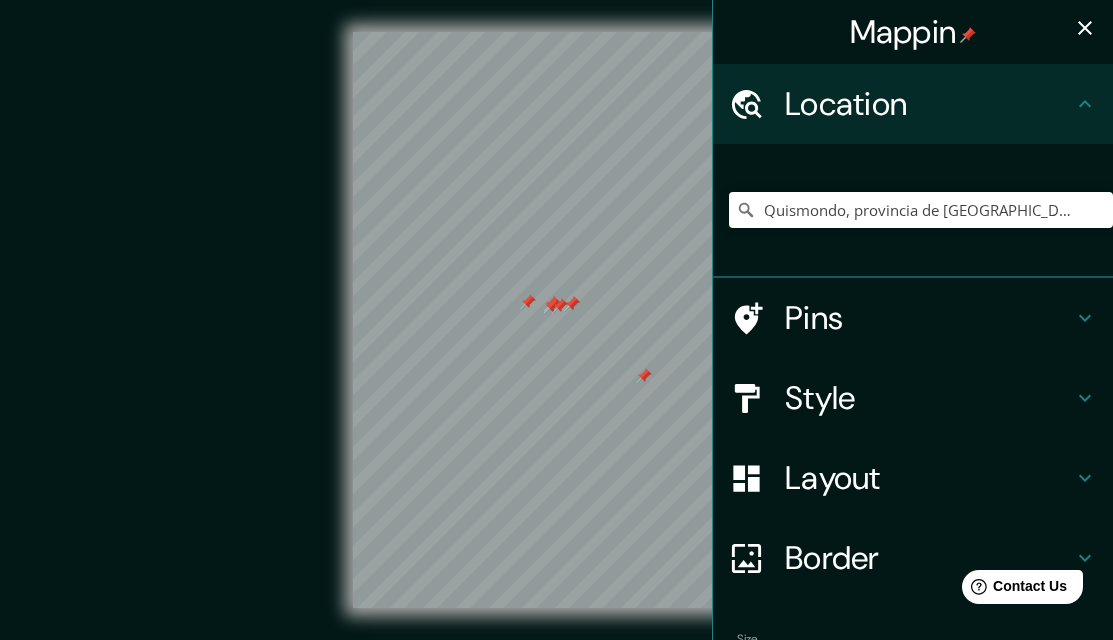 click 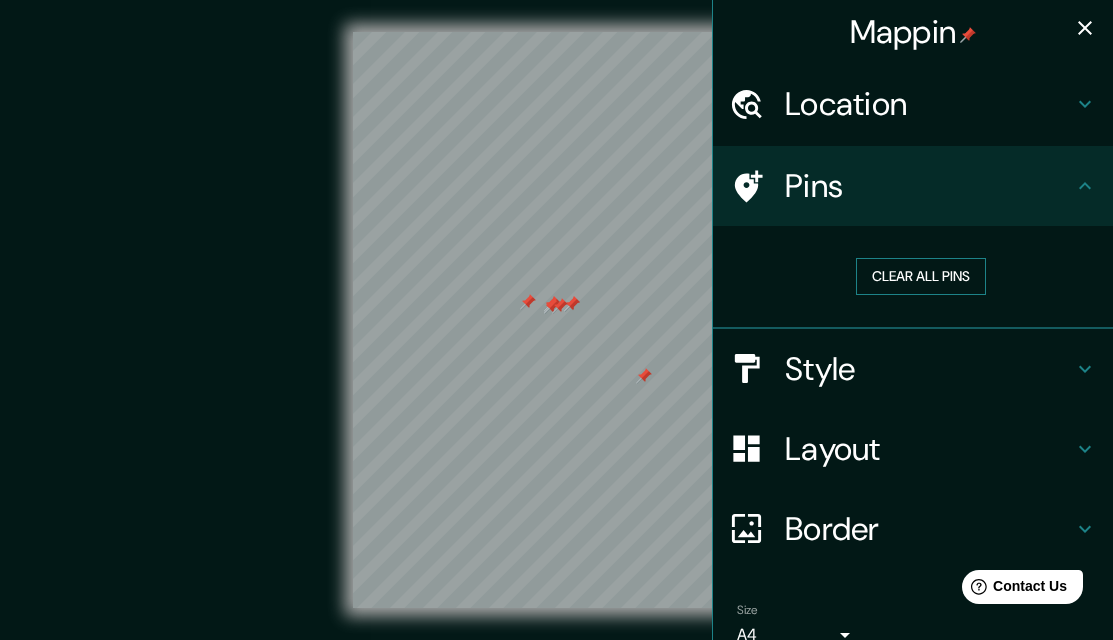 click on "Clear all pins" at bounding box center [921, 276] 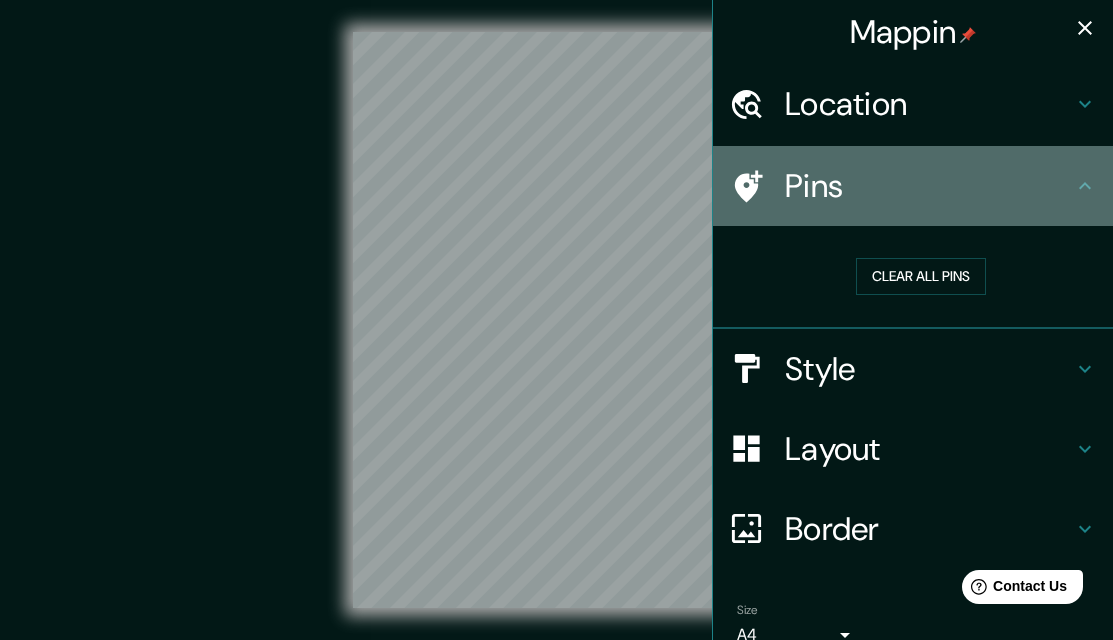 click 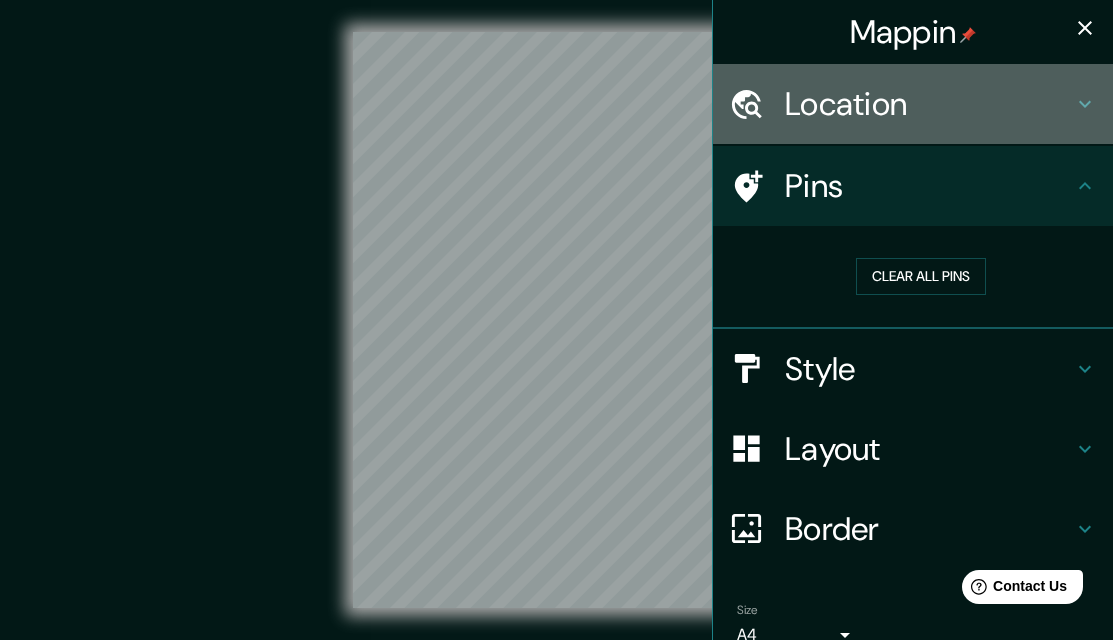 click on "Location" at bounding box center (913, 104) 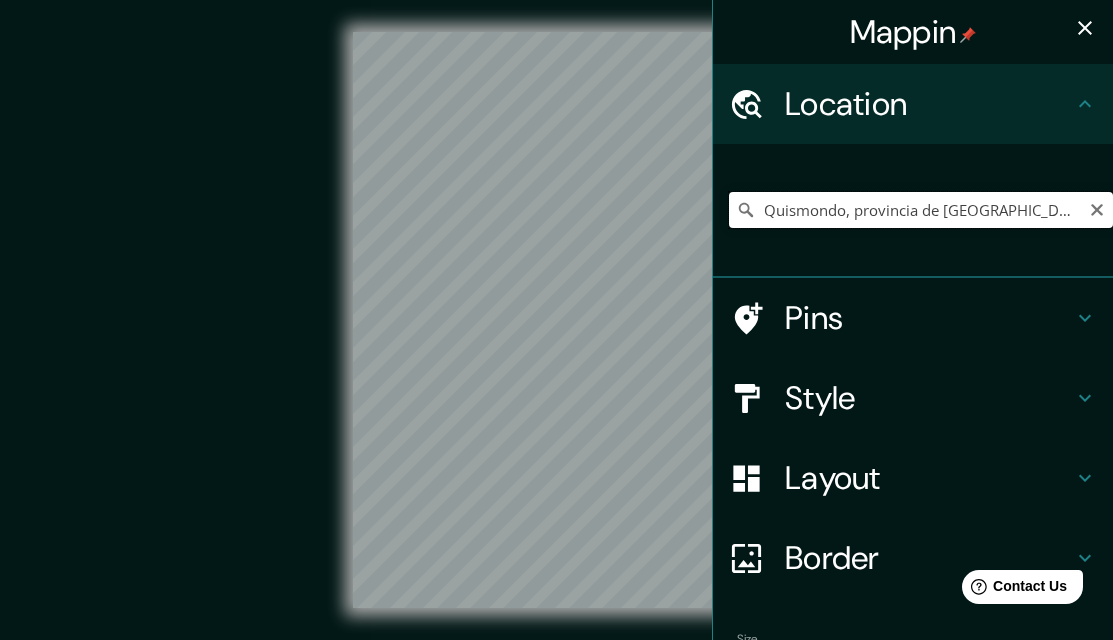 click on "Quismondo, provincia de [GEOGRAPHIC_DATA], [GEOGRAPHIC_DATA]" at bounding box center [921, 210] 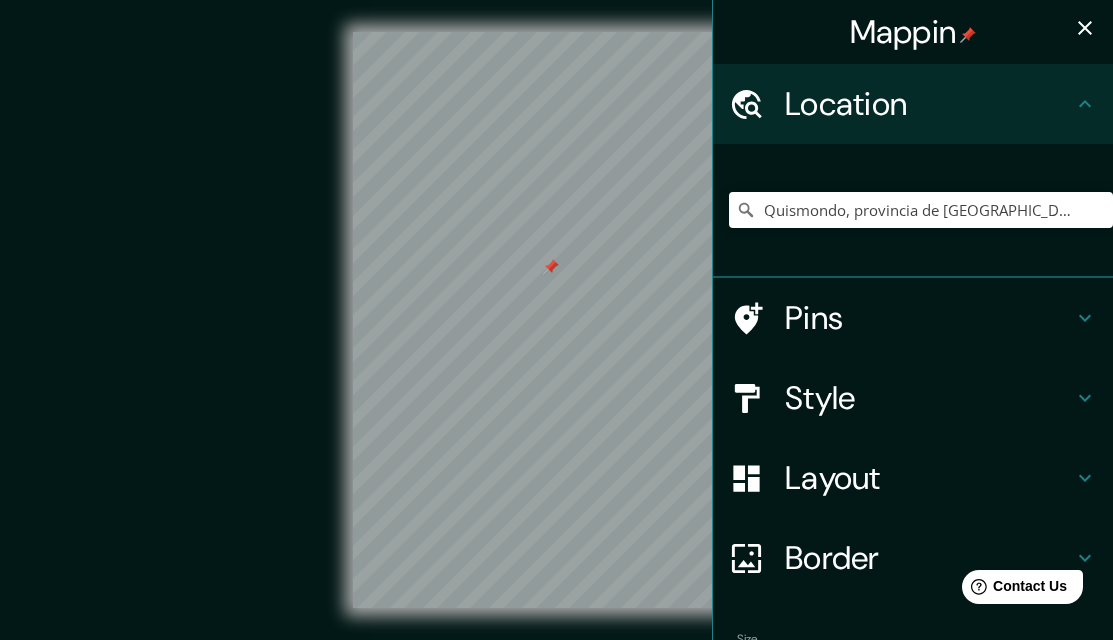 drag, startPoint x: 695, startPoint y: 310, endPoint x: 815, endPoint y: 302, distance: 120.26637 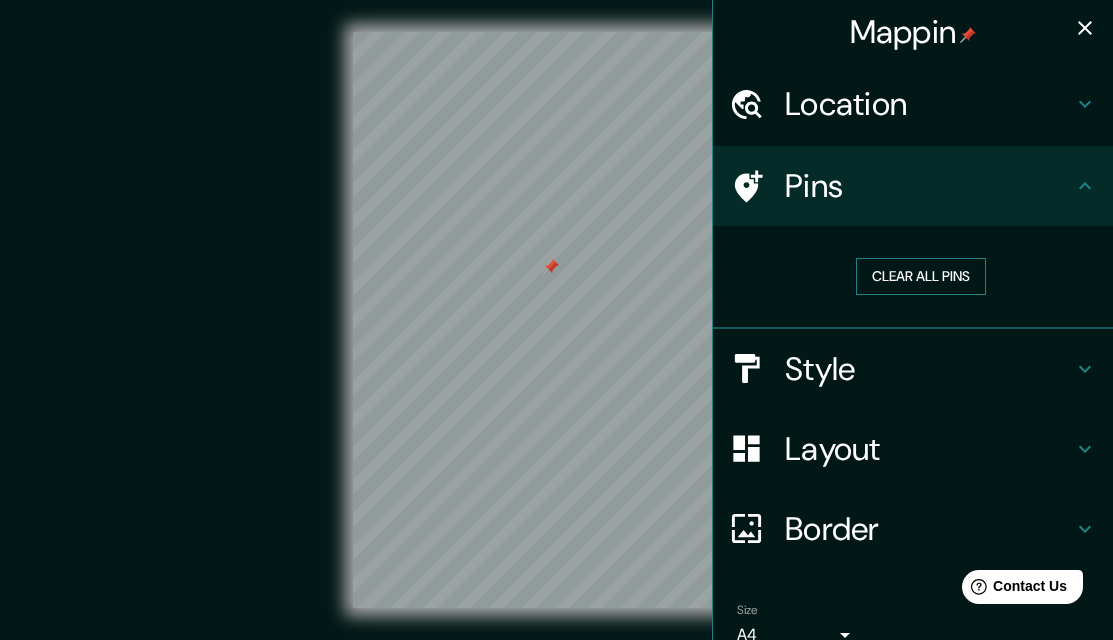 click on "Clear all pins" at bounding box center [921, 276] 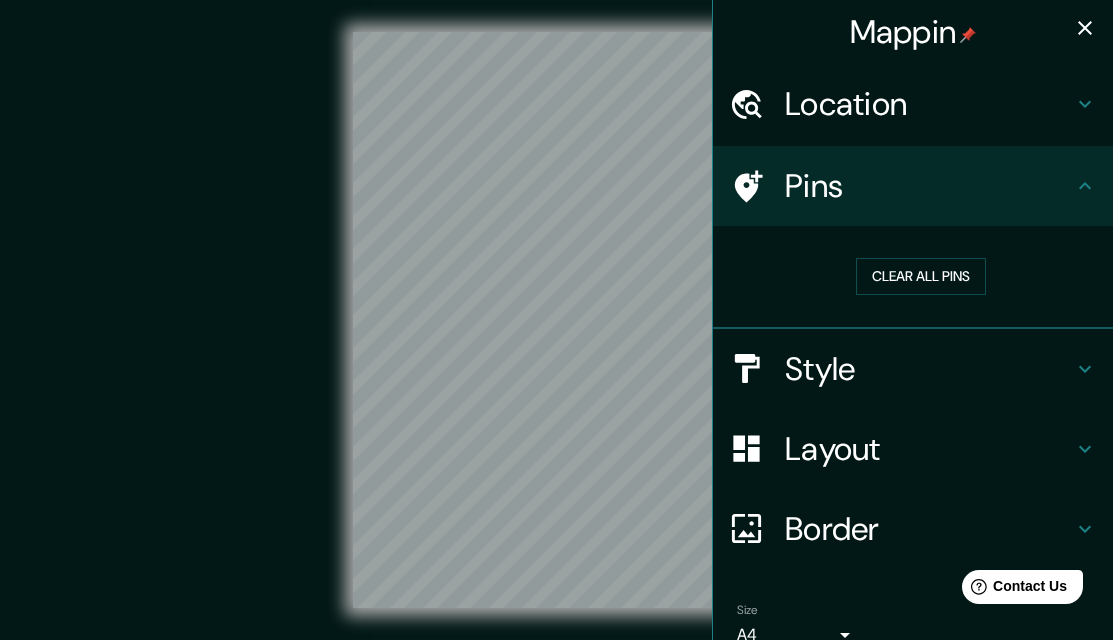 type 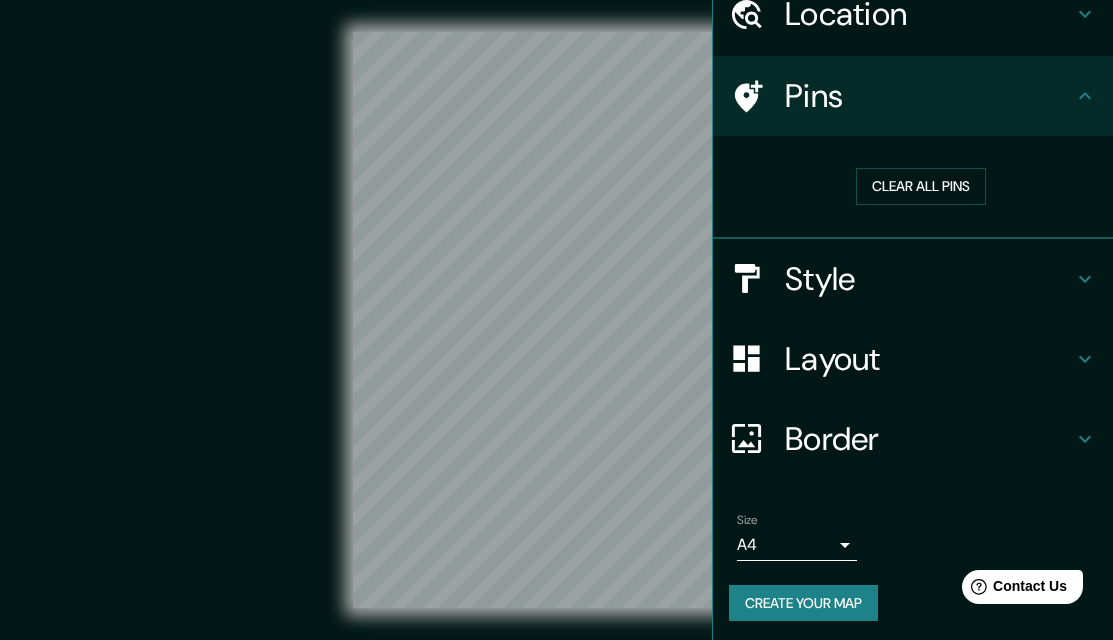 scroll, scrollTop: 95, scrollLeft: 0, axis: vertical 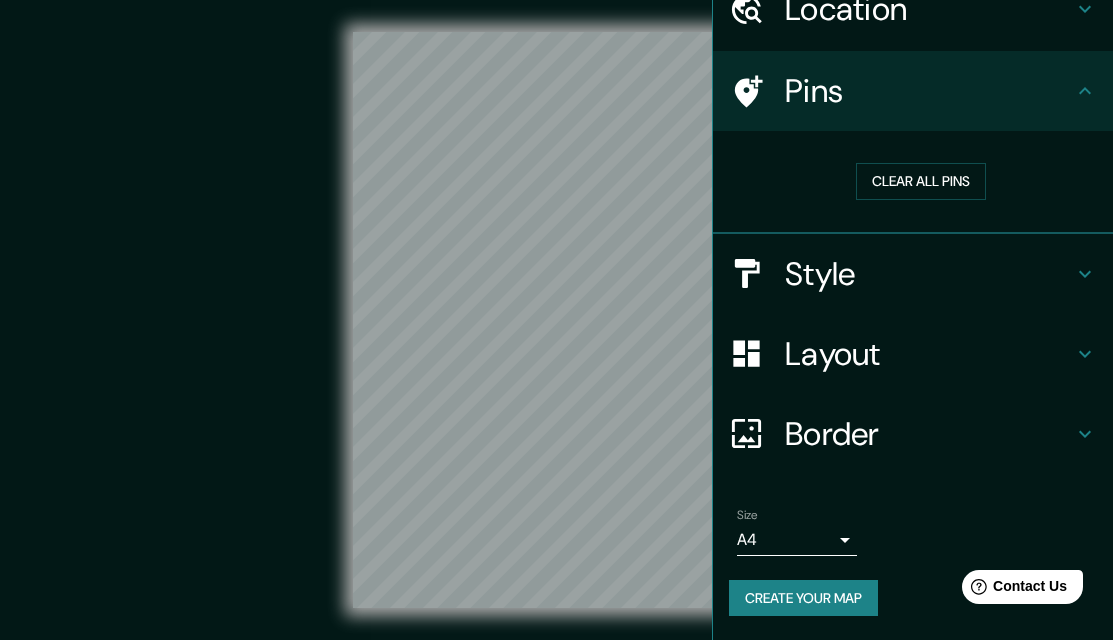 click on "Mappin Location [GEOGRAPHIC_DATA], [GEOGRAPHIC_DATA], [GEOGRAPHIC_DATA] Pins Clear all pins Style Layout Border Choose a border.  Hint : you can make layers of the frame opaque to create some cool effects. None Simple Transparent Fancy Size A4 single Create your map © Mapbox   © OpenStreetMap   Improve this map Any problems, suggestions, or concerns please email    [EMAIL_ADDRESS][DOMAIN_NAME] . . ." at bounding box center [556, 320] 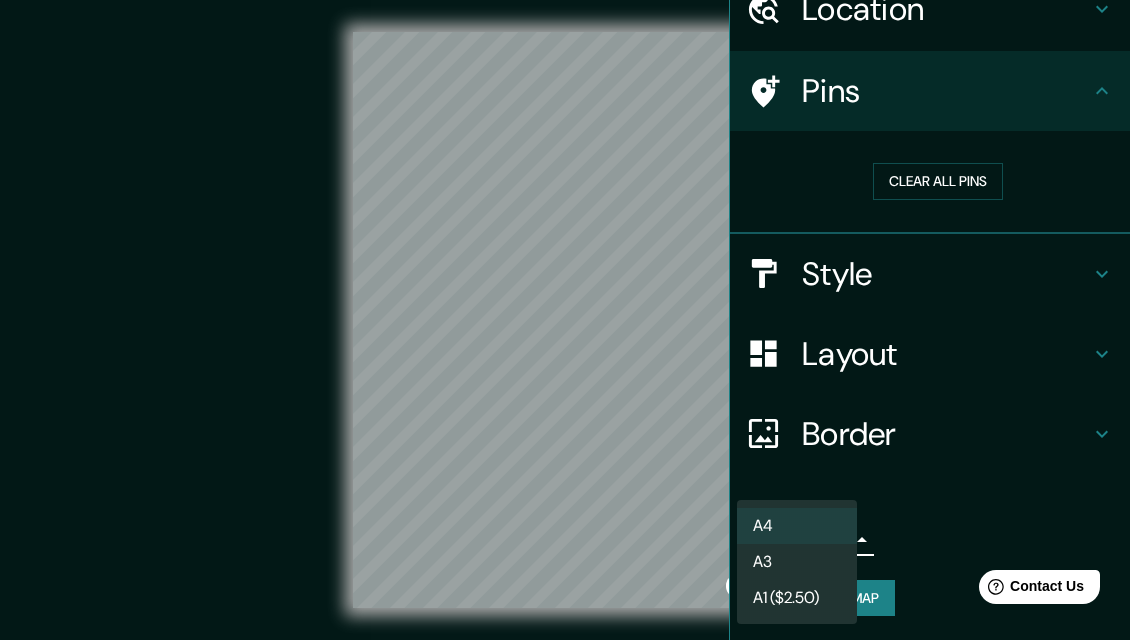 click on "A4" at bounding box center (797, 526) 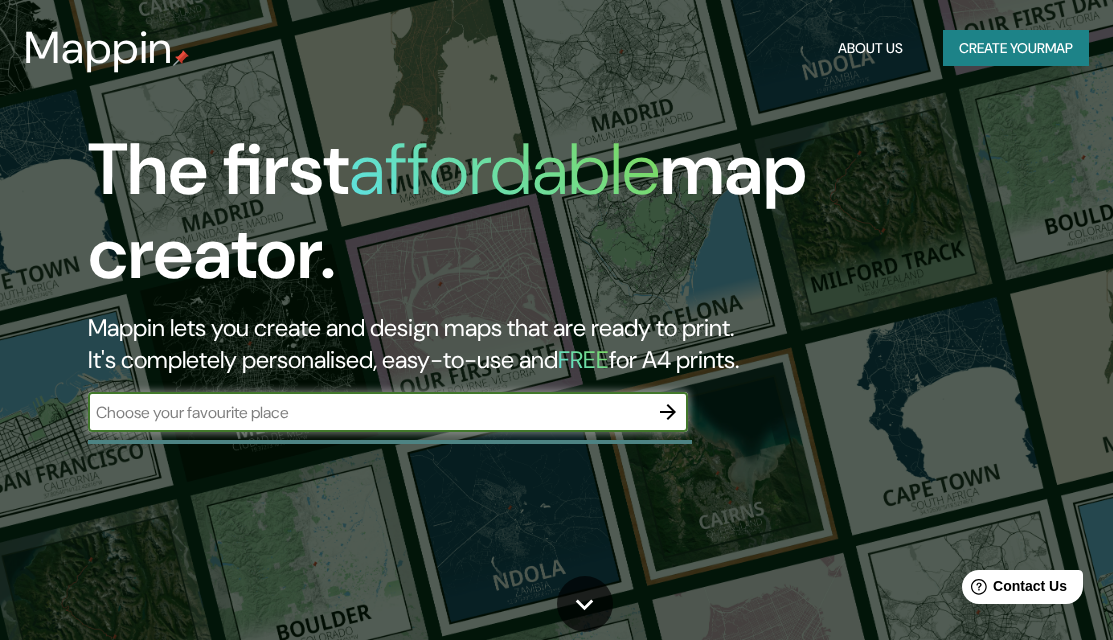 click at bounding box center [368, 412] 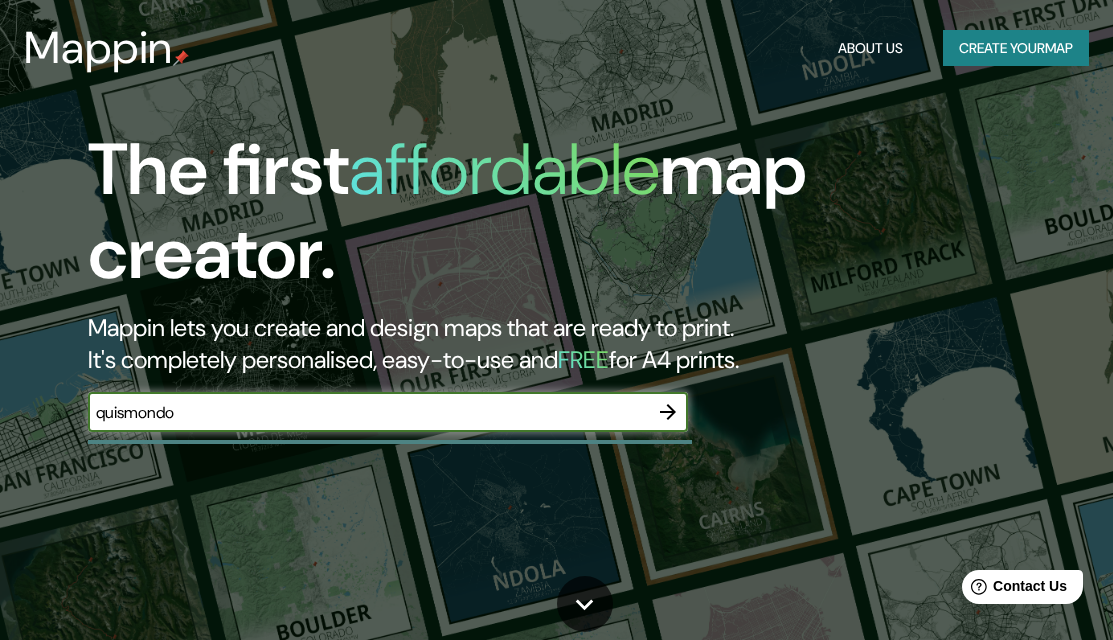 type on "quismondo" 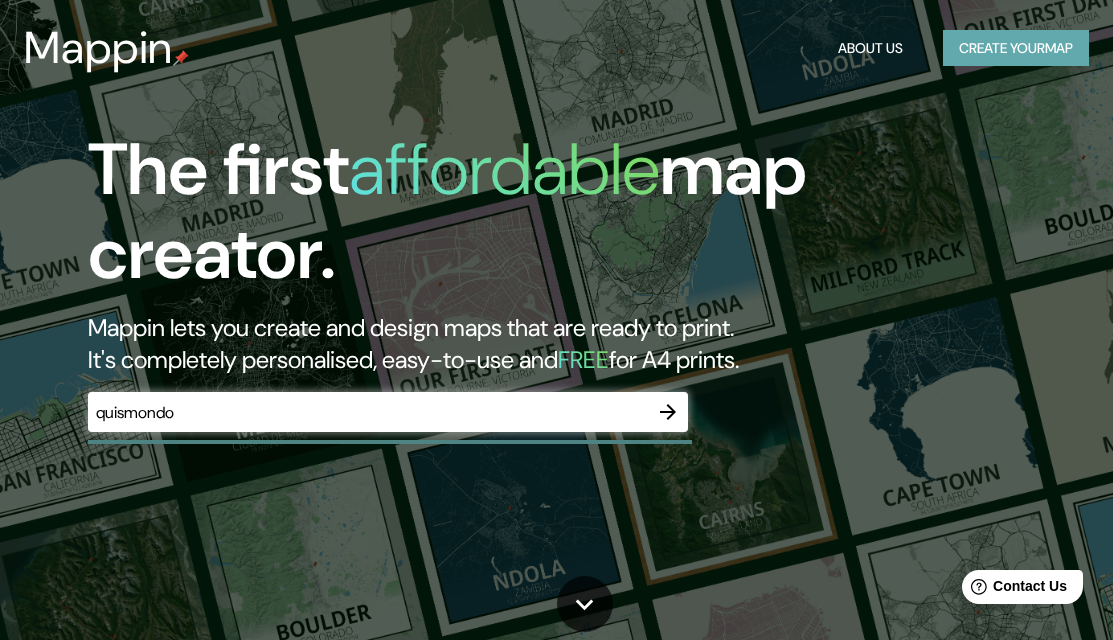 click on "Create your   map" at bounding box center [1016, 48] 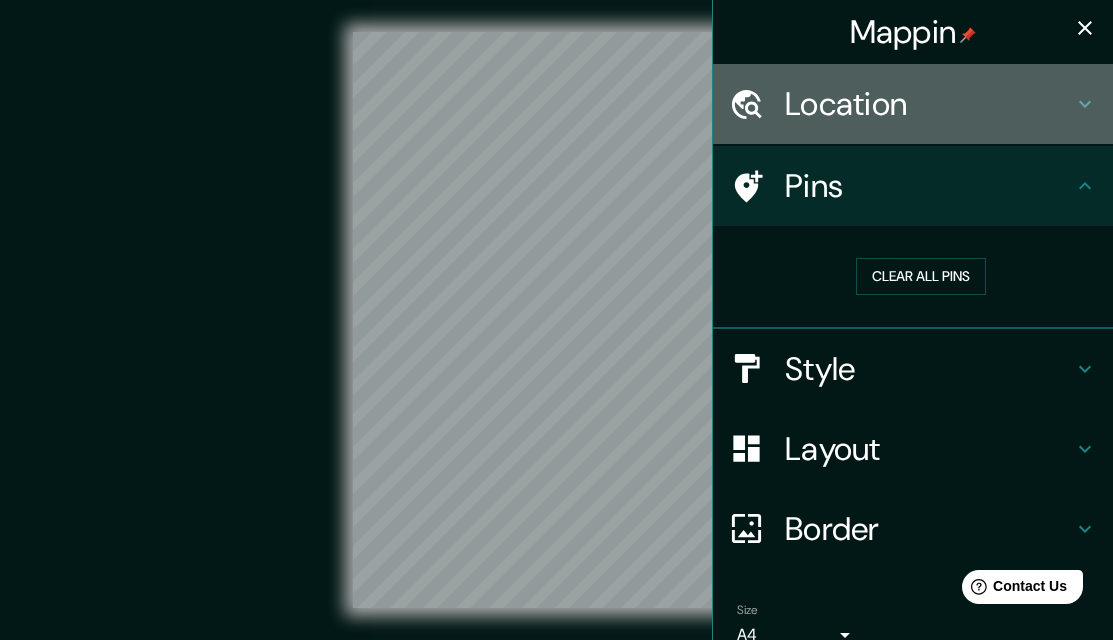 click on "Location" at bounding box center (929, 104) 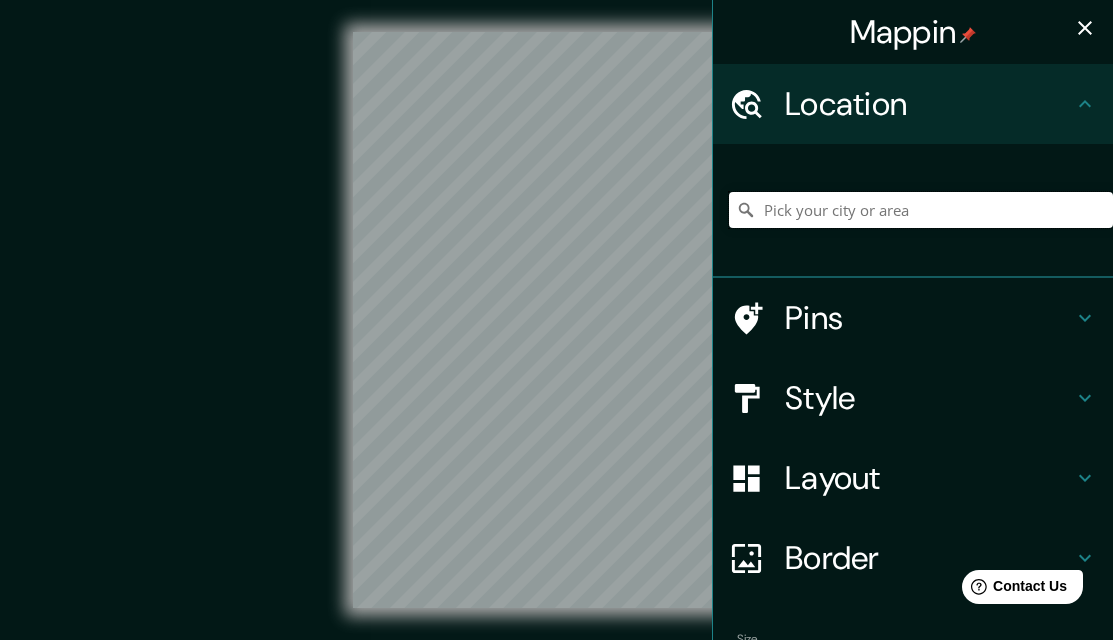 click at bounding box center (921, 210) 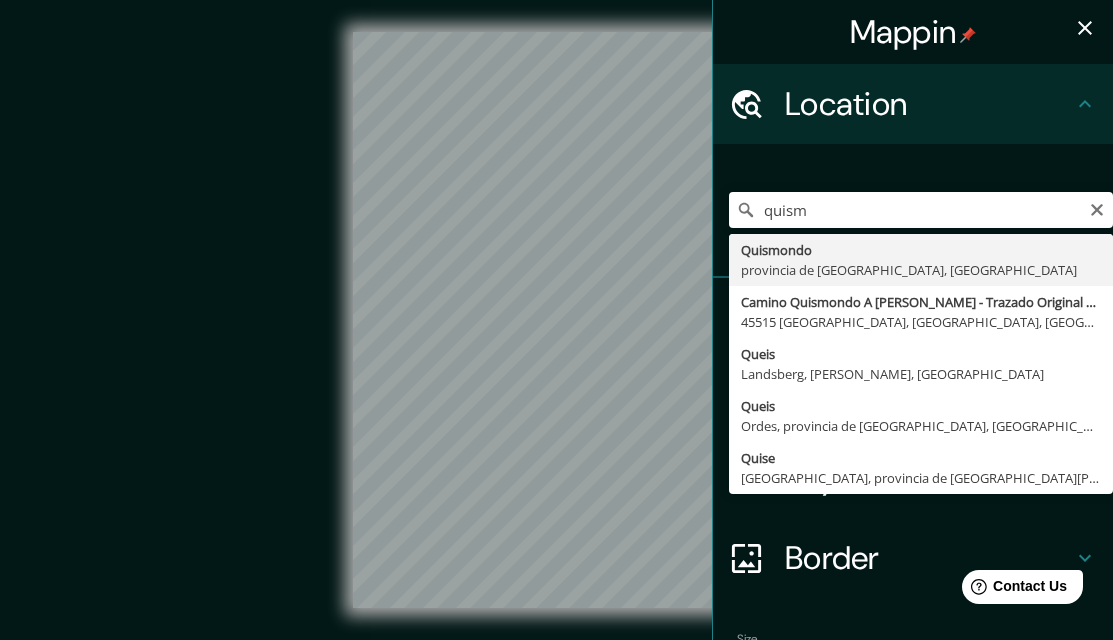 type on "Quismondo, provincia de [GEOGRAPHIC_DATA], [GEOGRAPHIC_DATA]" 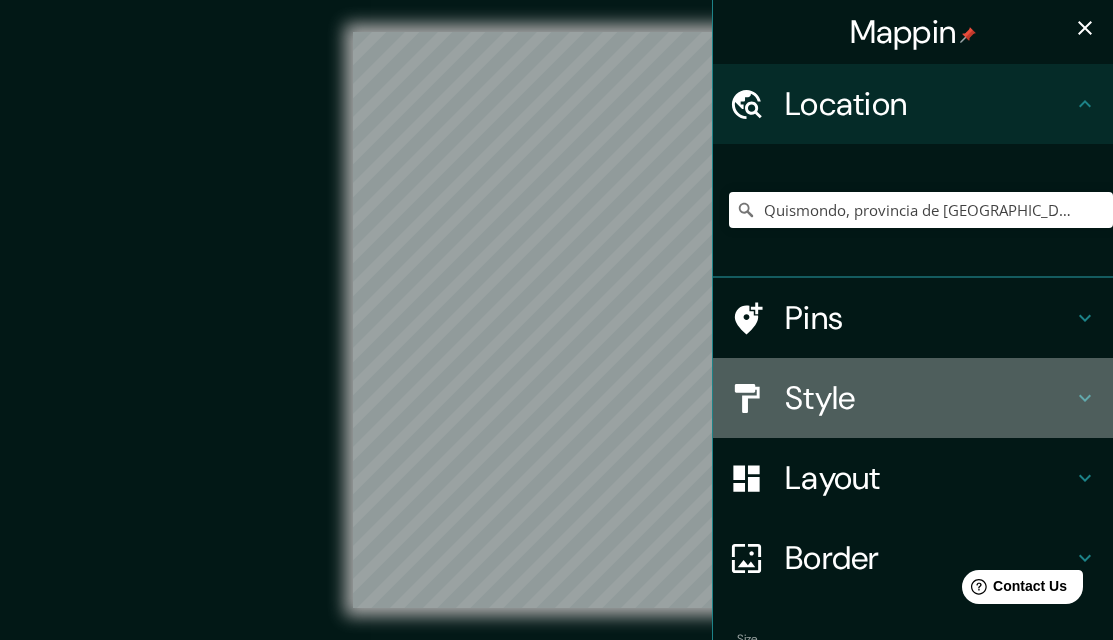 click 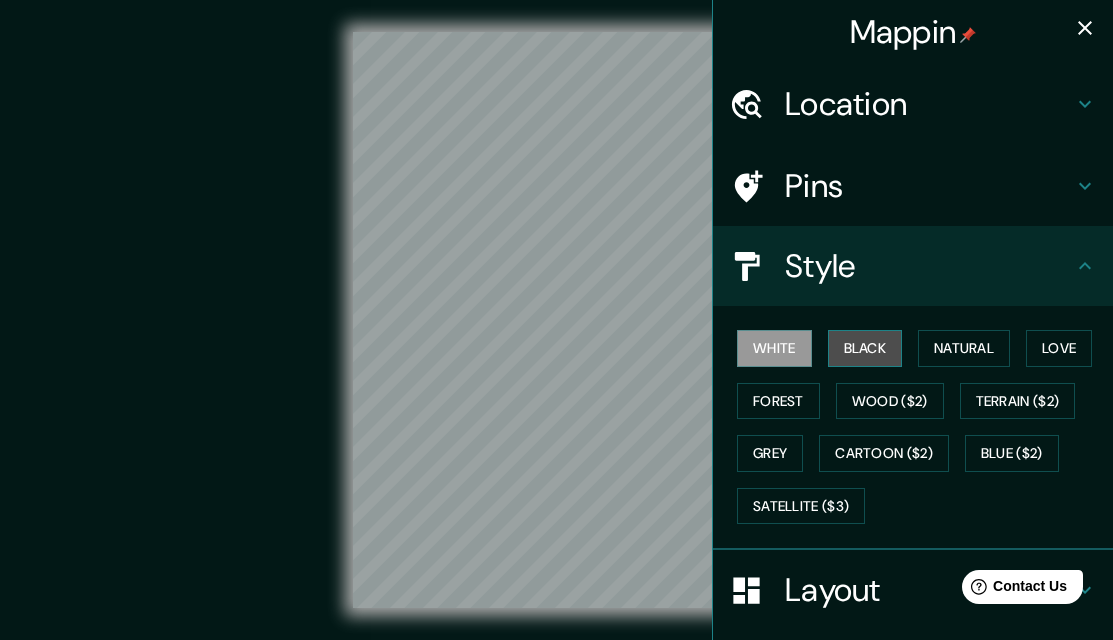 click on "Black" at bounding box center [865, 348] 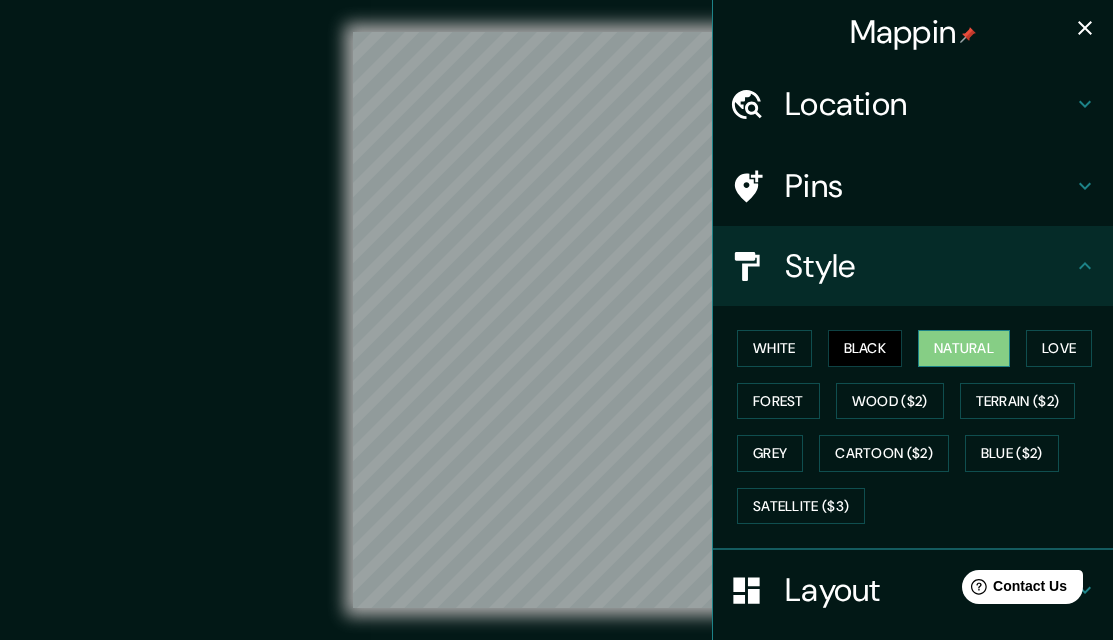 click on "Natural" at bounding box center [964, 348] 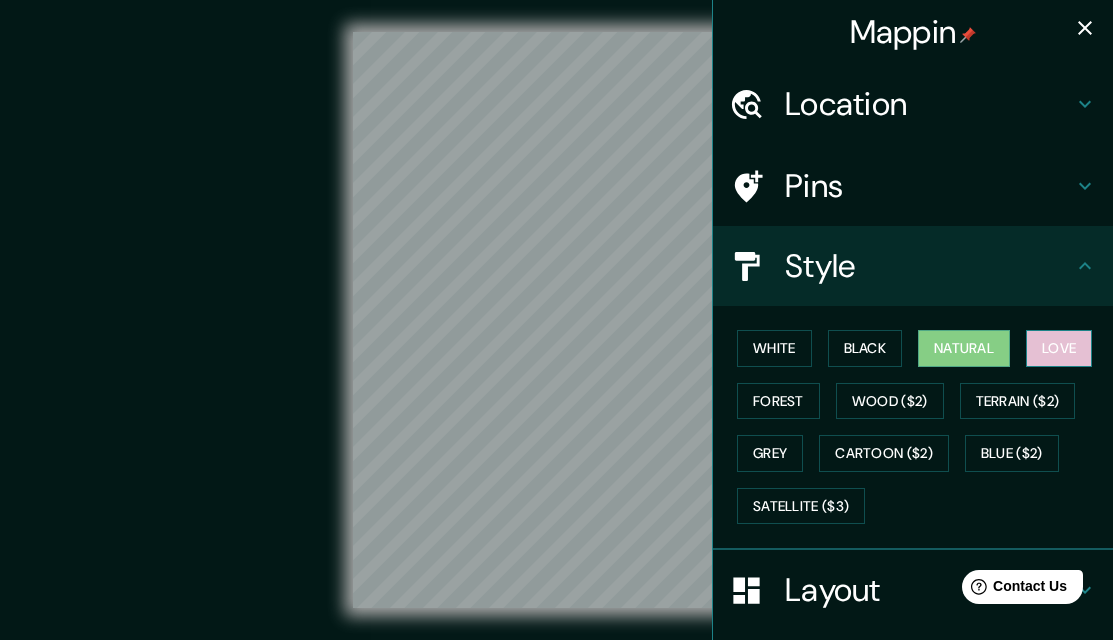 click on "Love" at bounding box center (1059, 348) 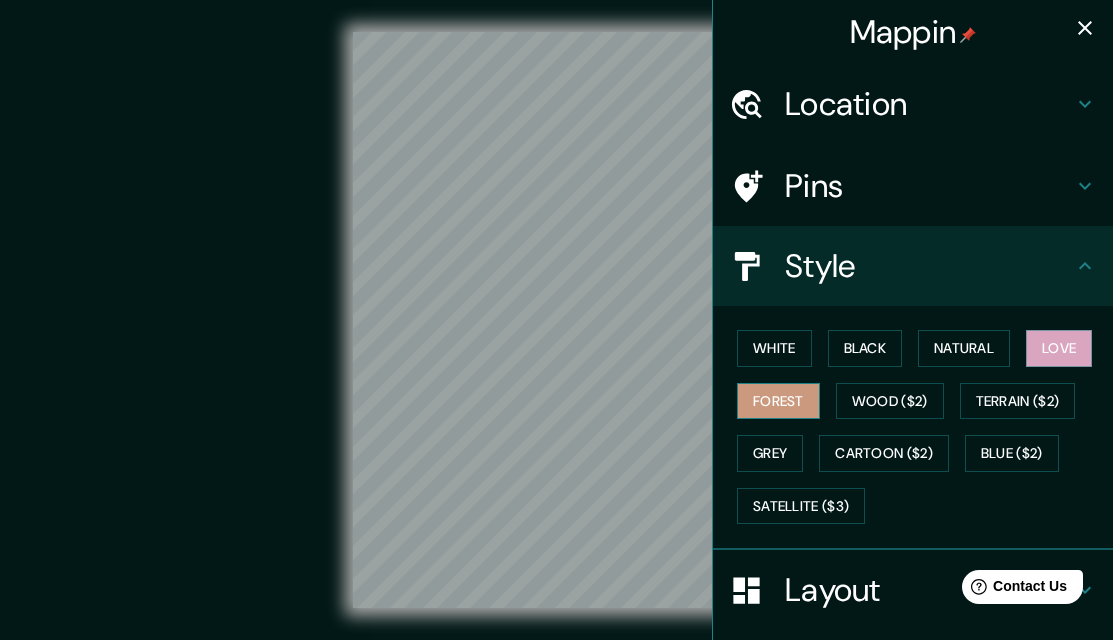 click on "Forest" at bounding box center (778, 401) 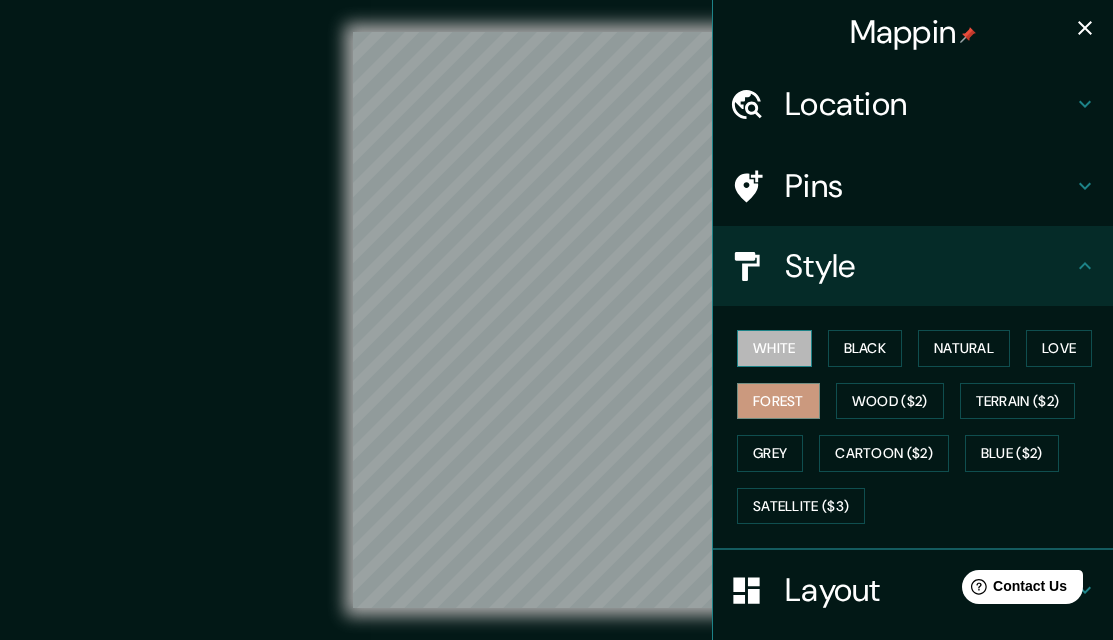 click on "White" at bounding box center [774, 348] 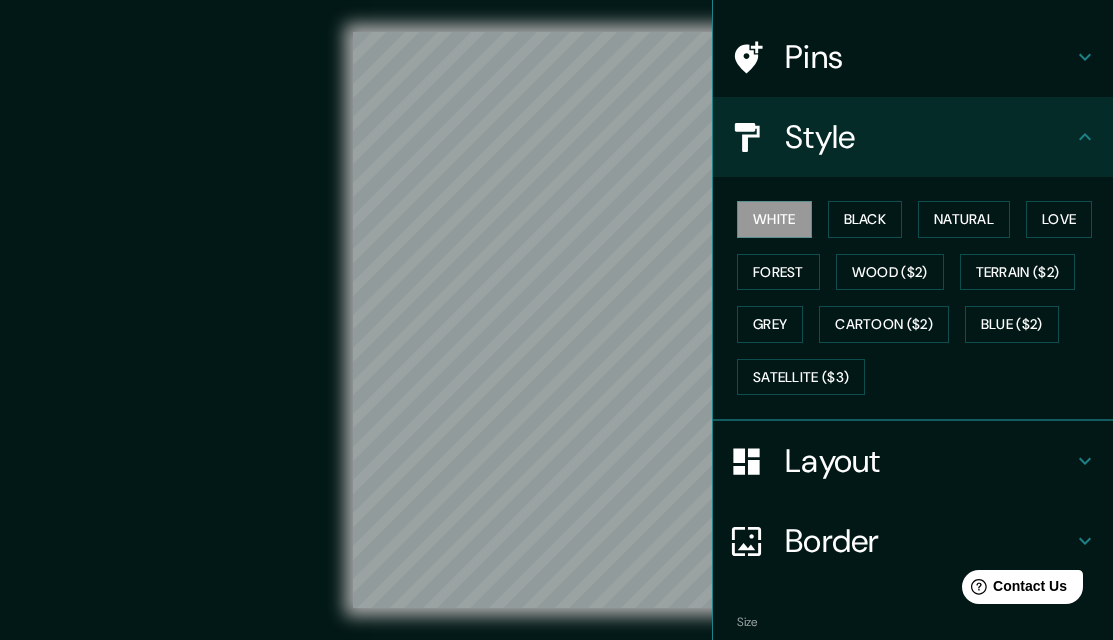 scroll, scrollTop: 147, scrollLeft: 0, axis: vertical 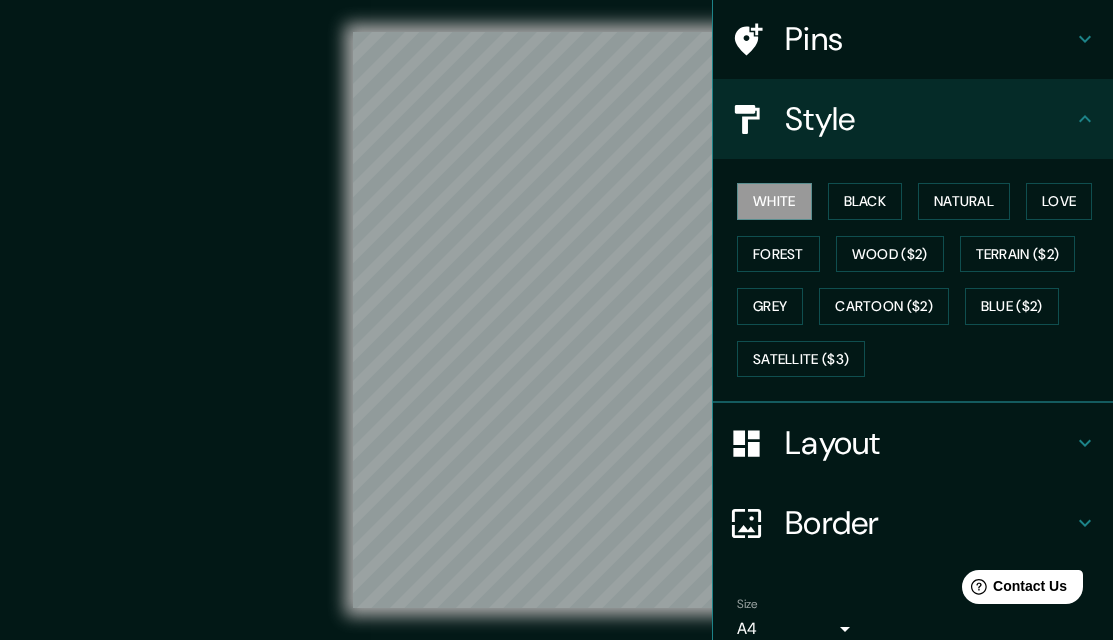 click 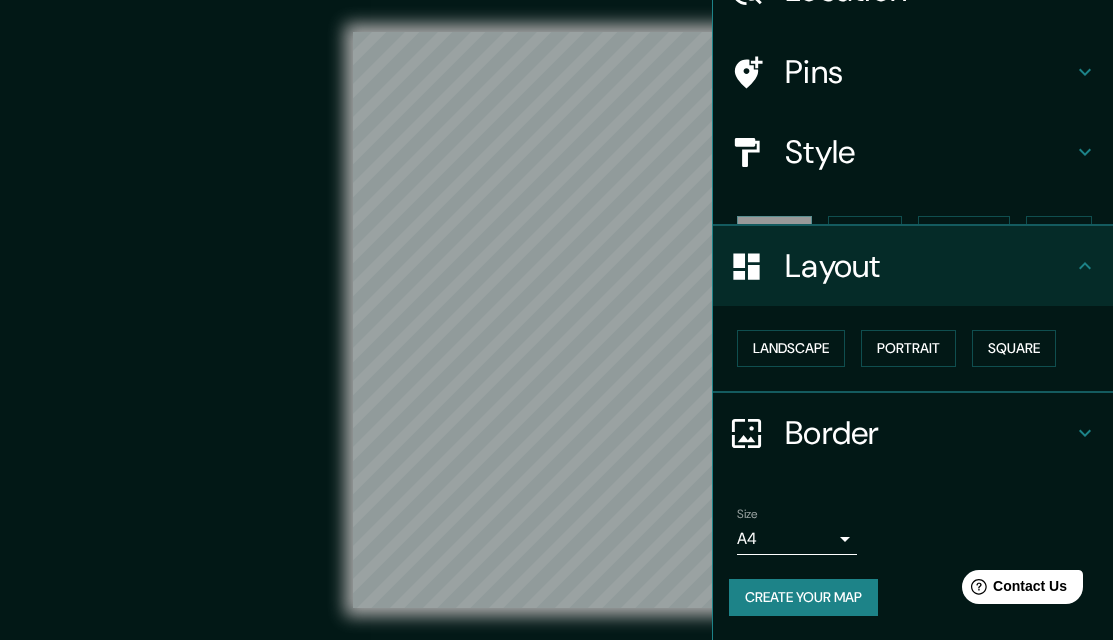 scroll, scrollTop: 79, scrollLeft: 0, axis: vertical 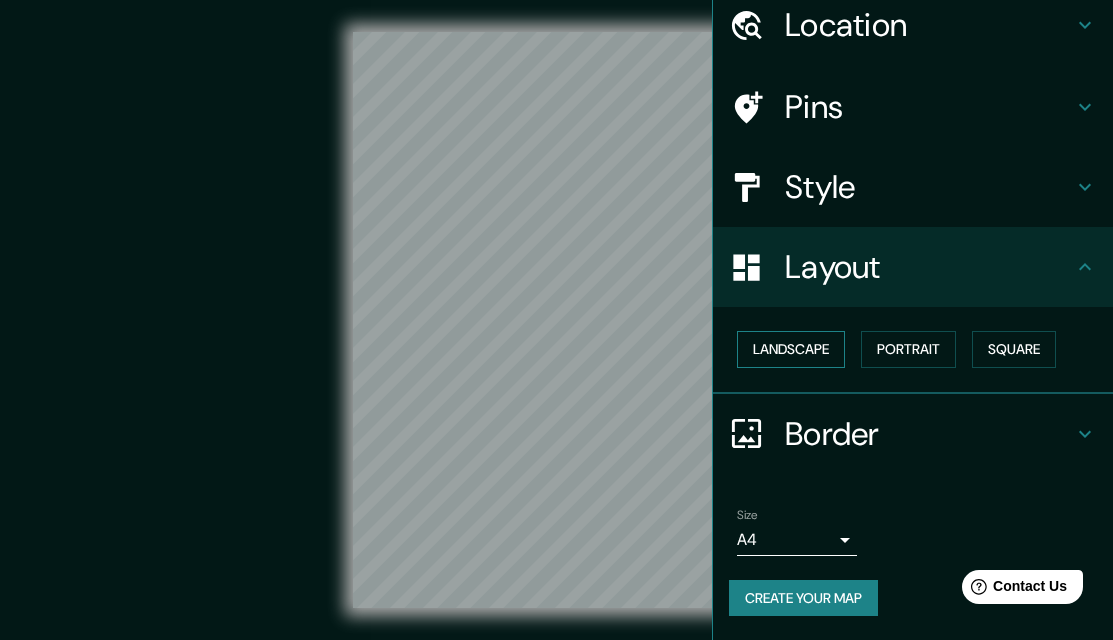 click on "Landscape" at bounding box center (791, 349) 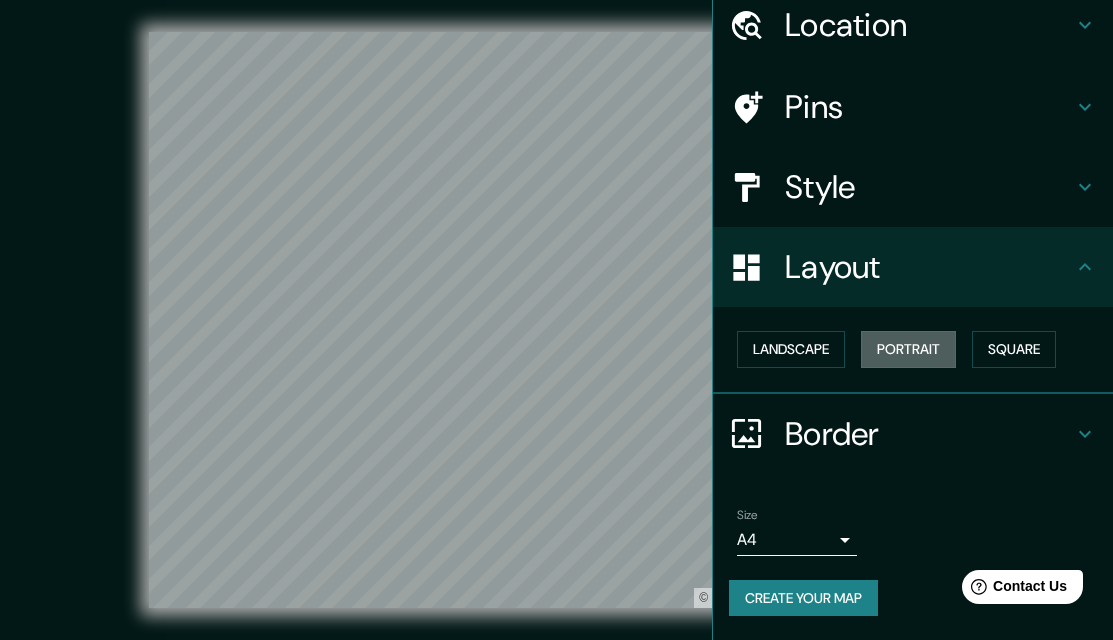 click on "Portrait" at bounding box center [908, 349] 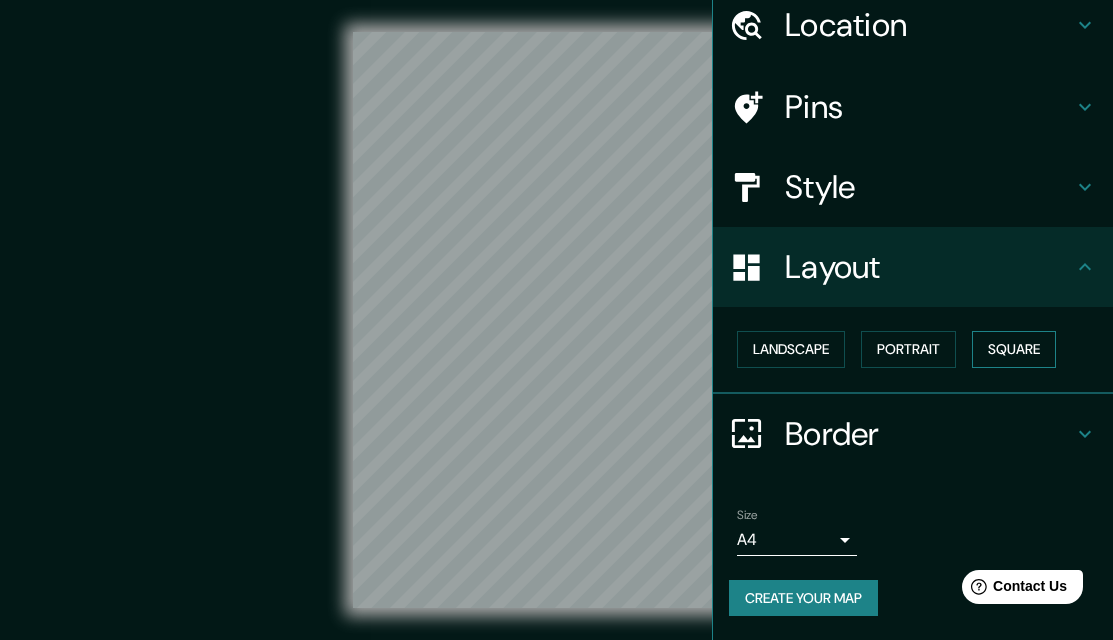 click on "Square" at bounding box center (1014, 349) 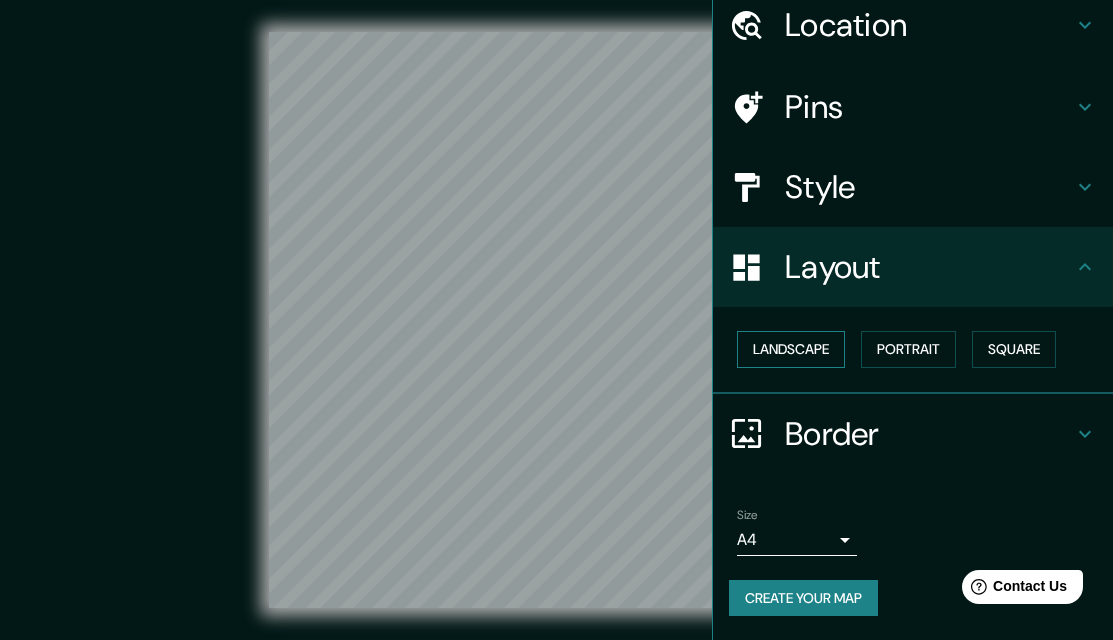 click on "Landscape" at bounding box center [791, 349] 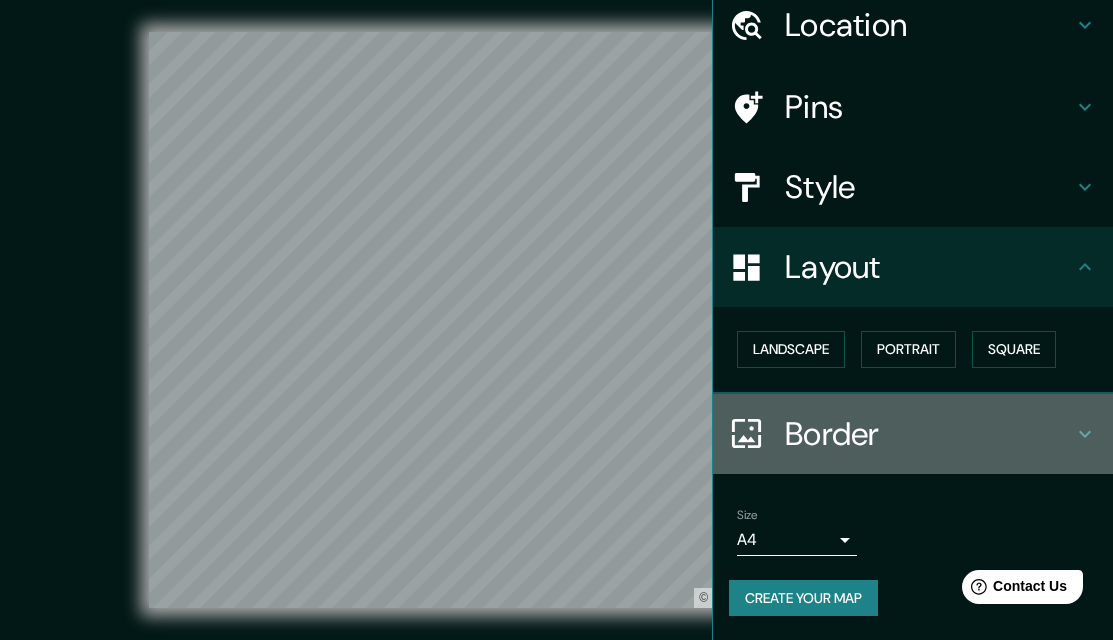 click on "Border" at bounding box center [929, 434] 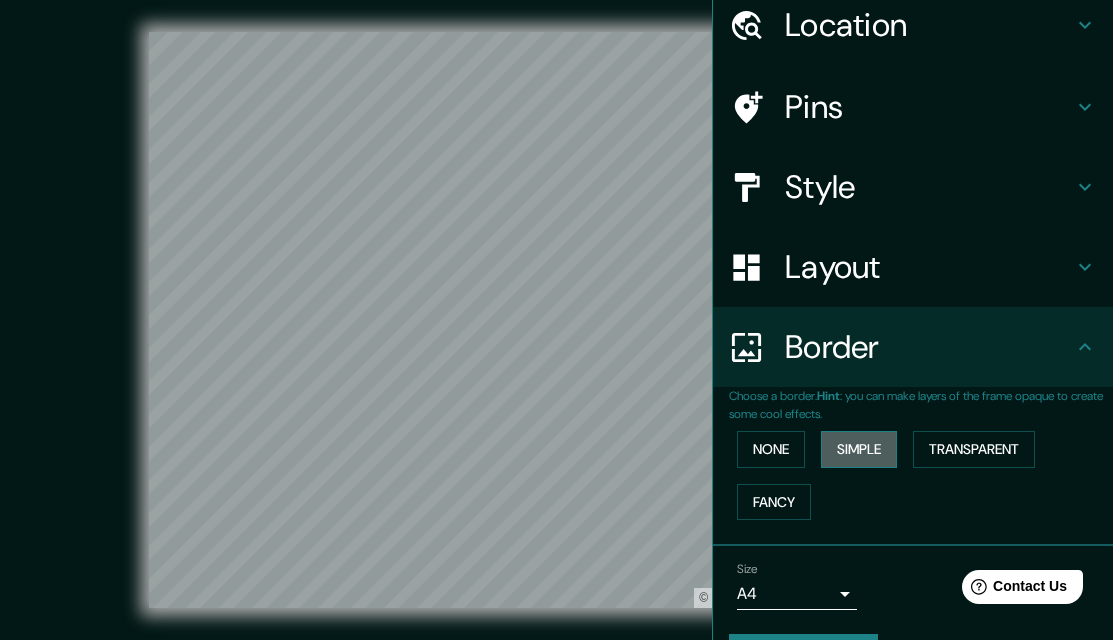 click on "Simple" at bounding box center (859, 449) 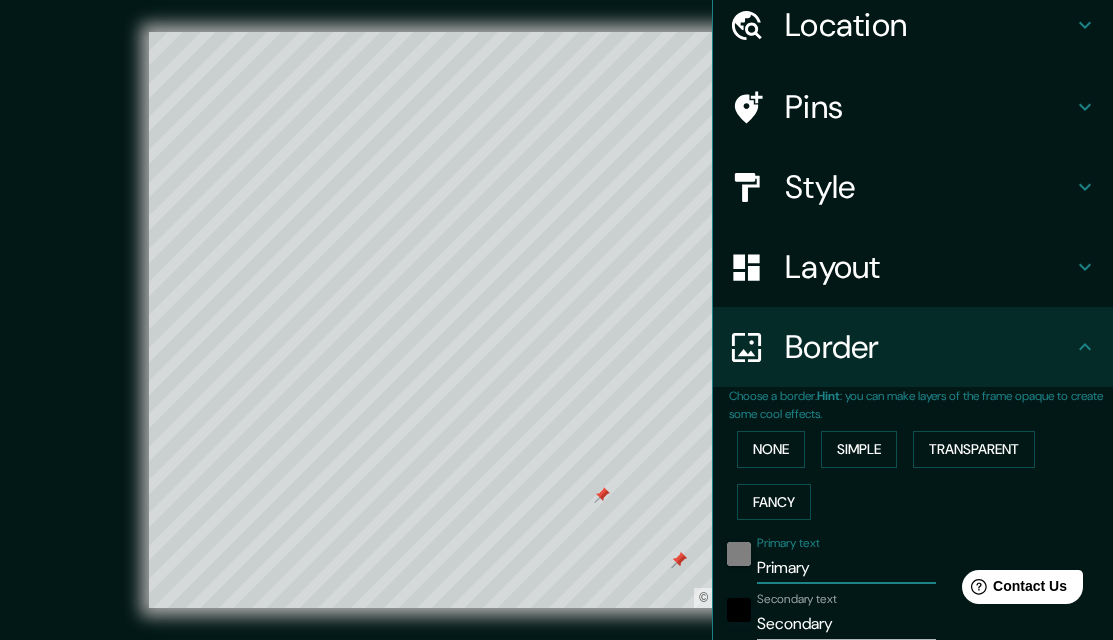drag, startPoint x: 798, startPoint y: 565, endPoint x: 732, endPoint y: 565, distance: 66 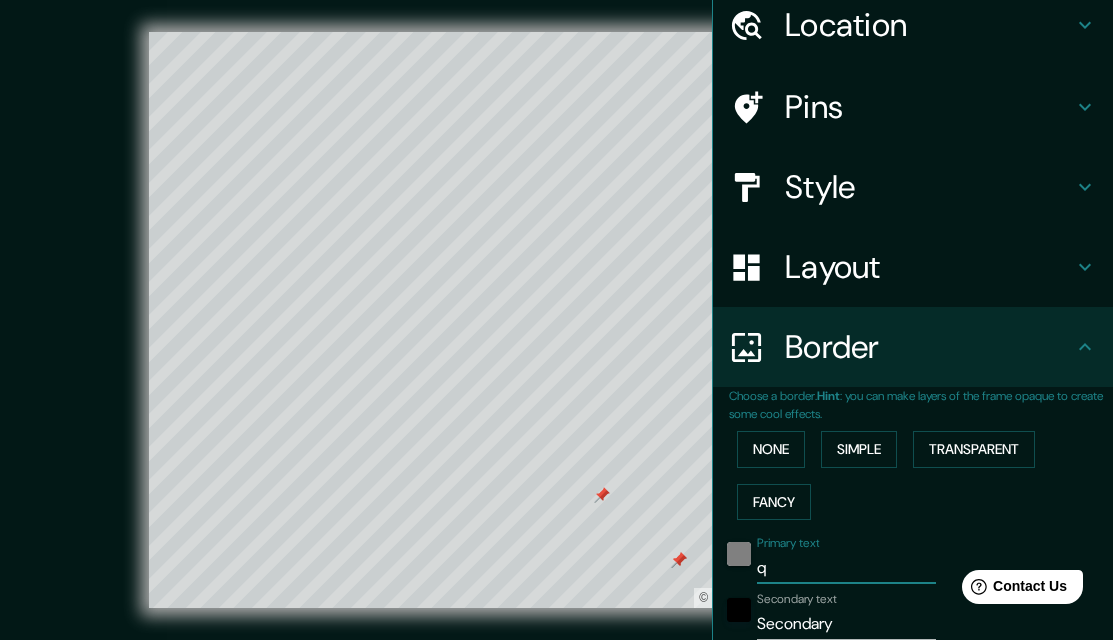 type on "qu" 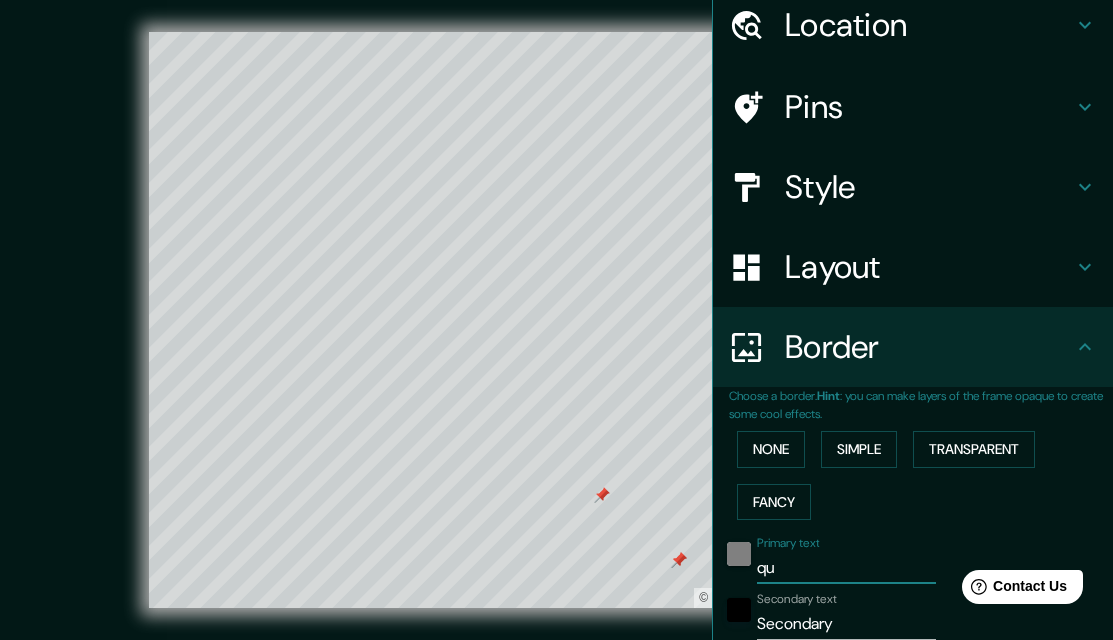 type on "65" 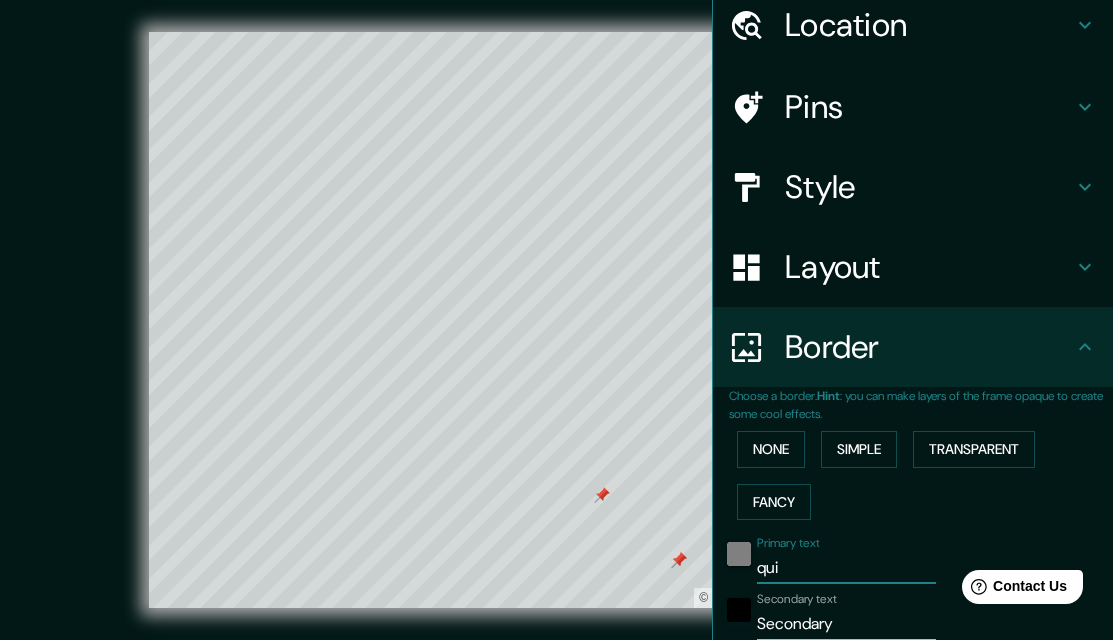 type on "quis" 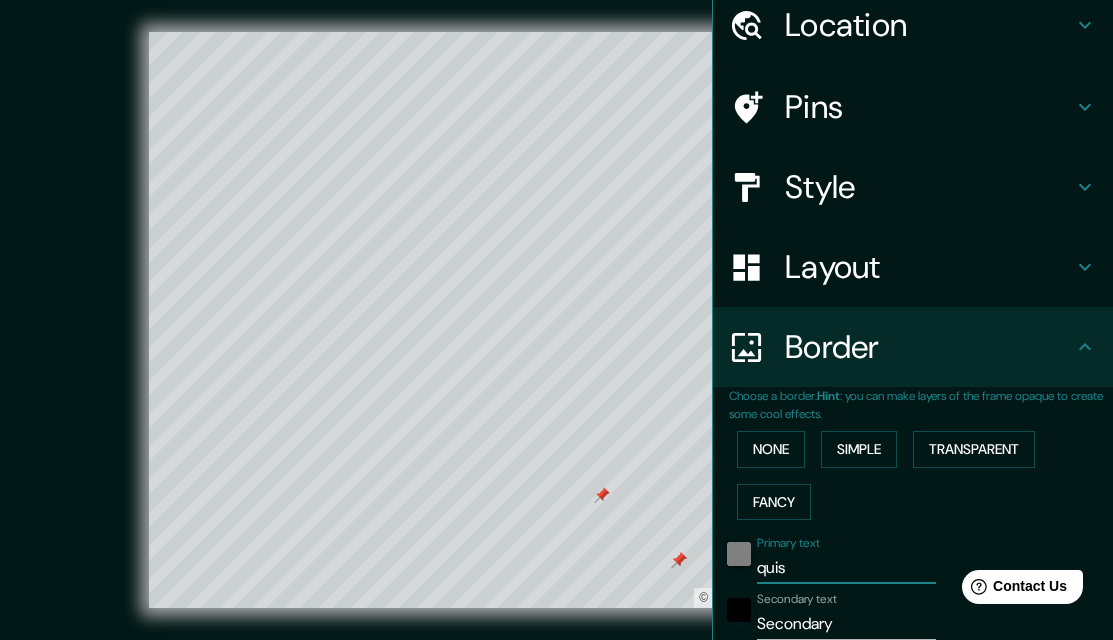 type on "65" 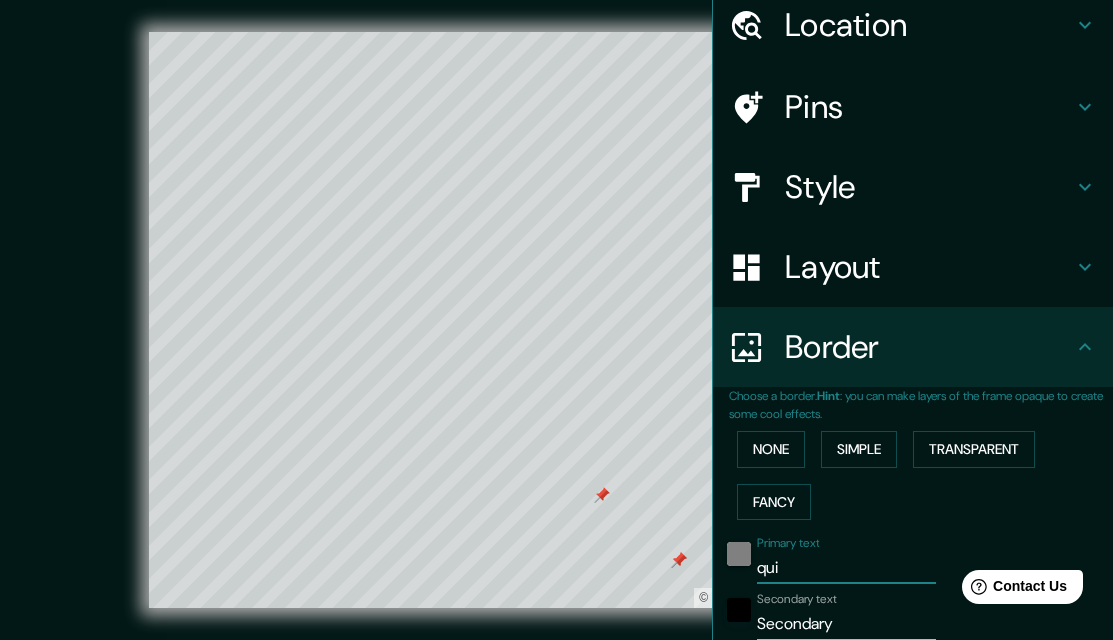 type on "qu" 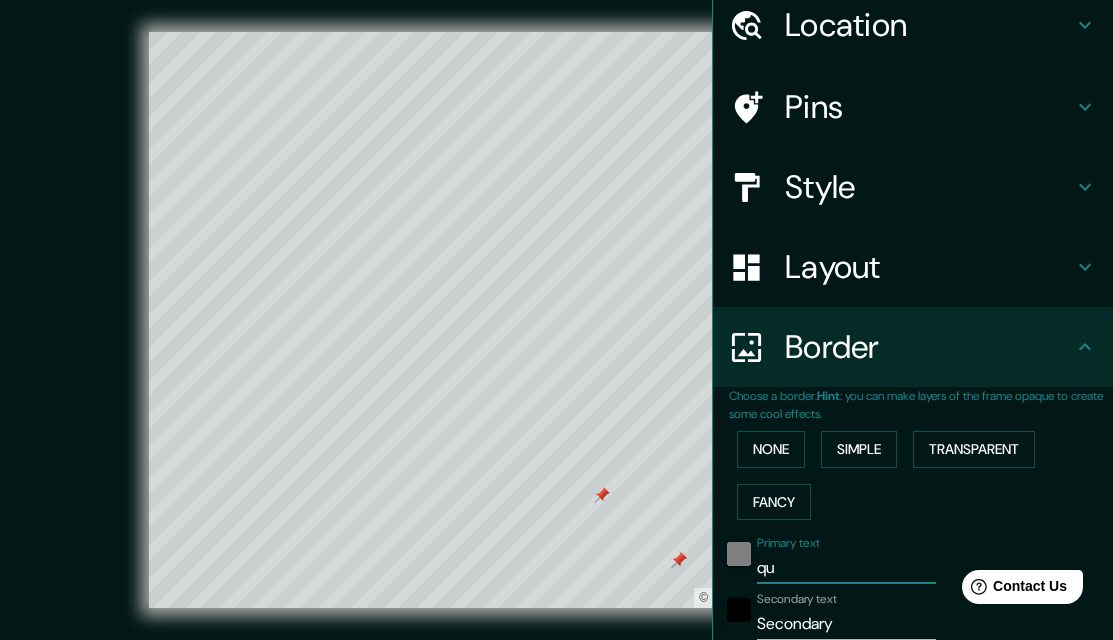 type on "65" 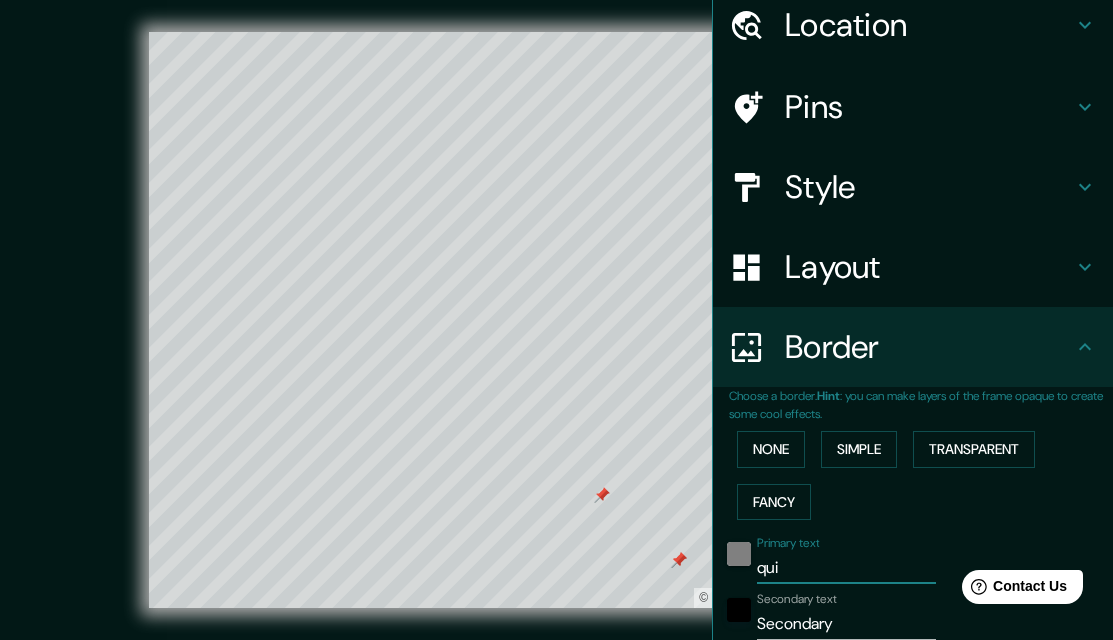 type on "quis" 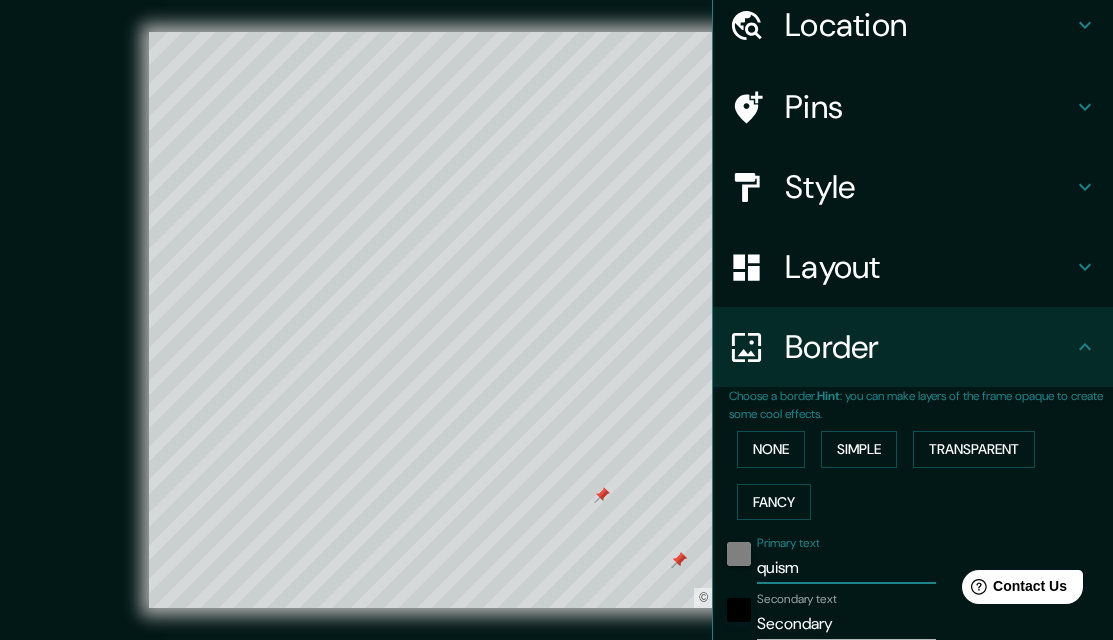 type on "quismo" 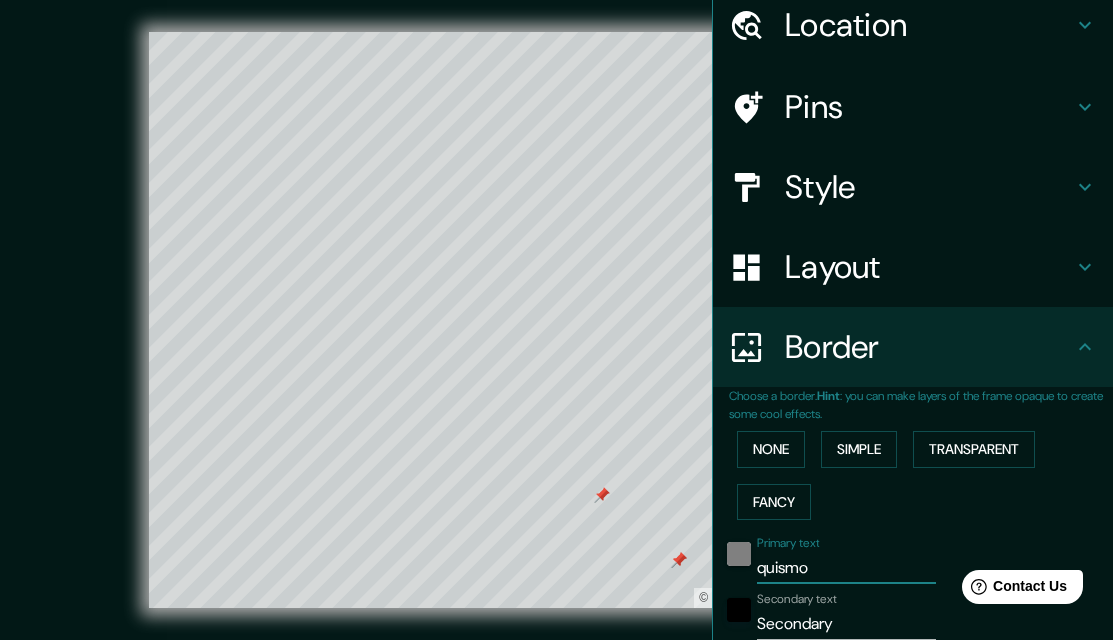 type on "65" 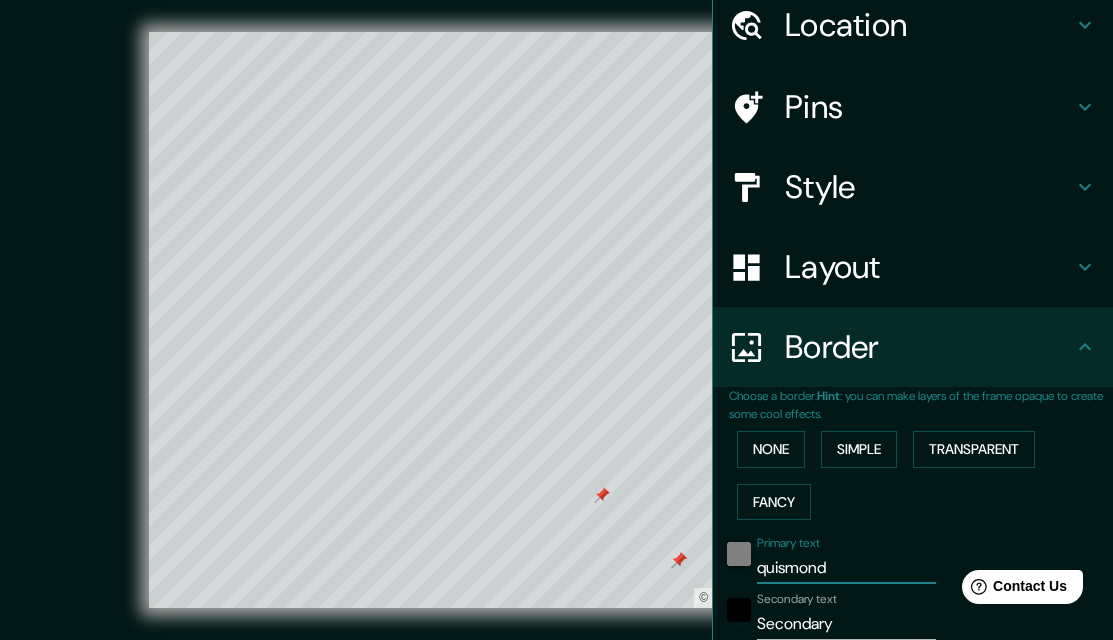 type on "quismondo" 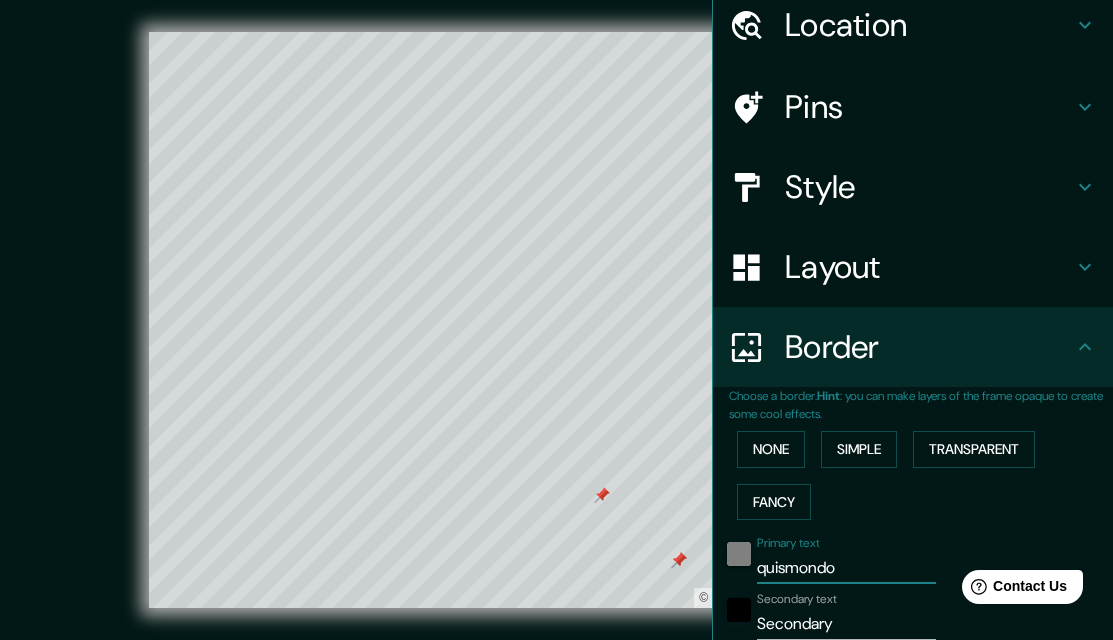type on "65" 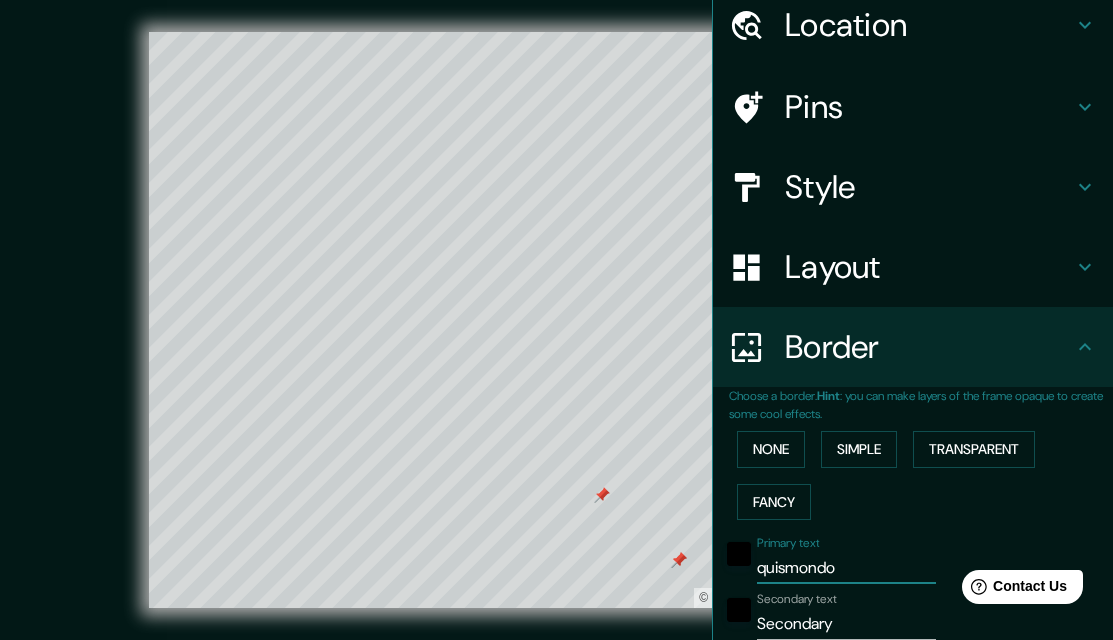 type on "quismondo" 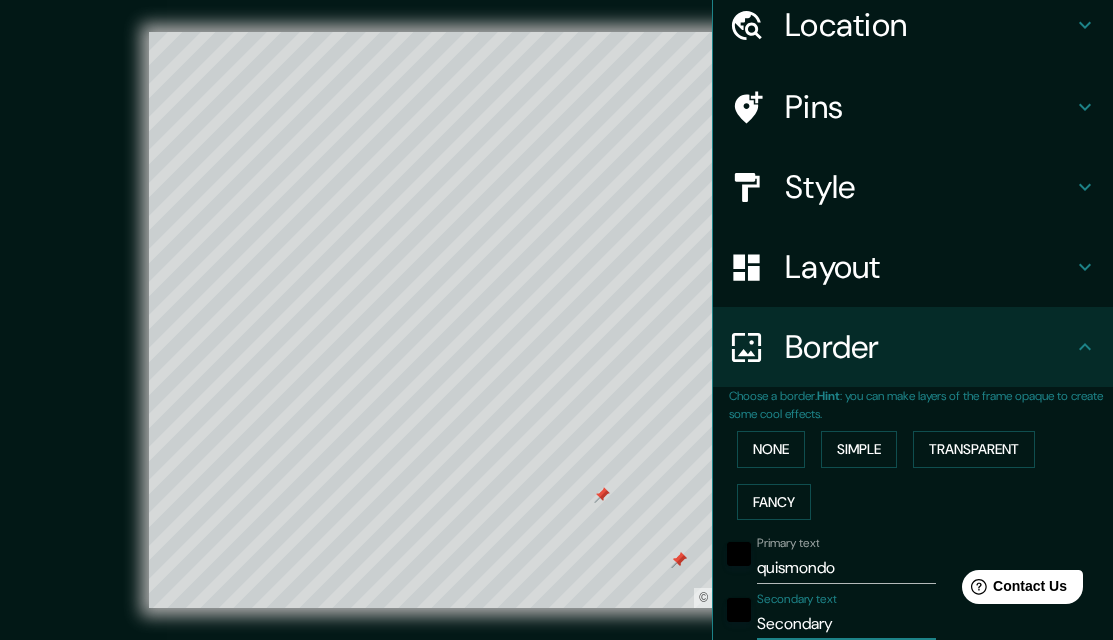 click on "Secondary" at bounding box center [846, 624] 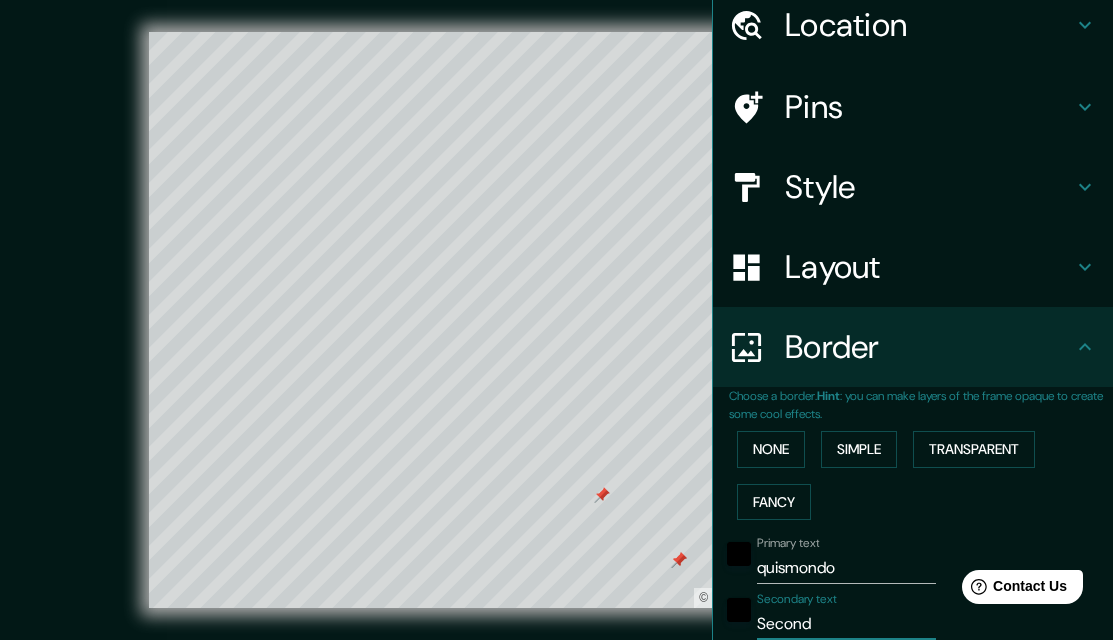 type on "Secon" 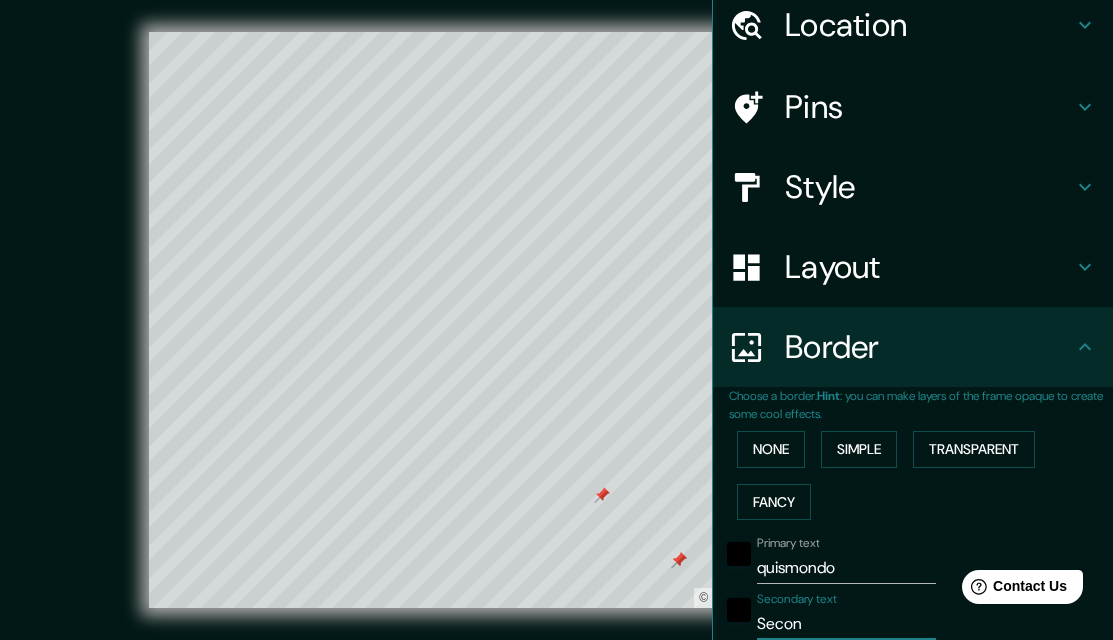 type on "Seco" 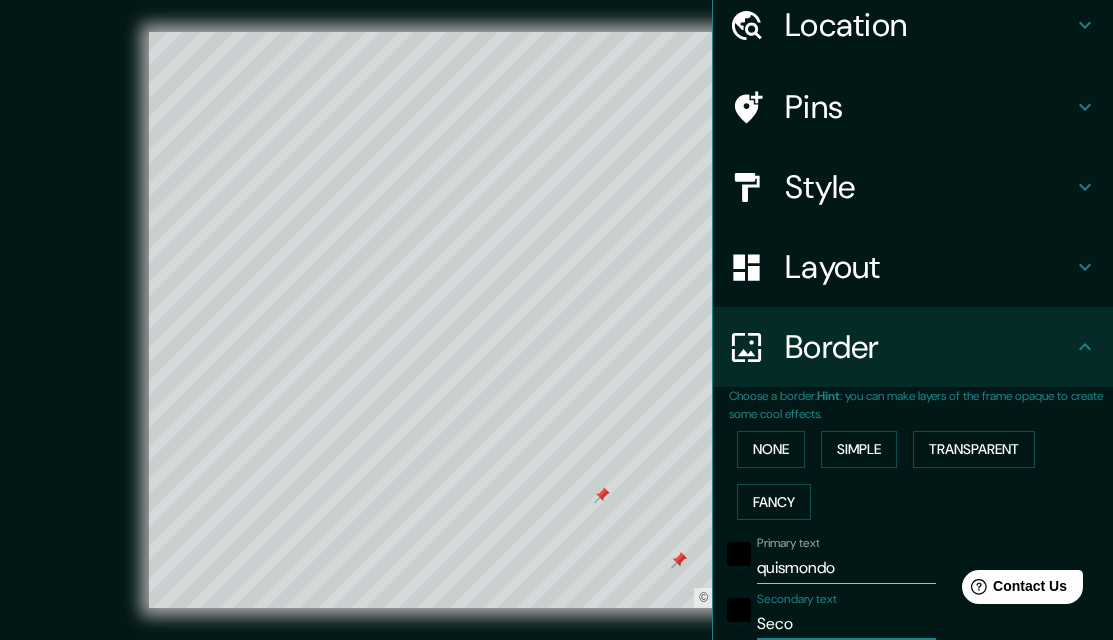 type on "65" 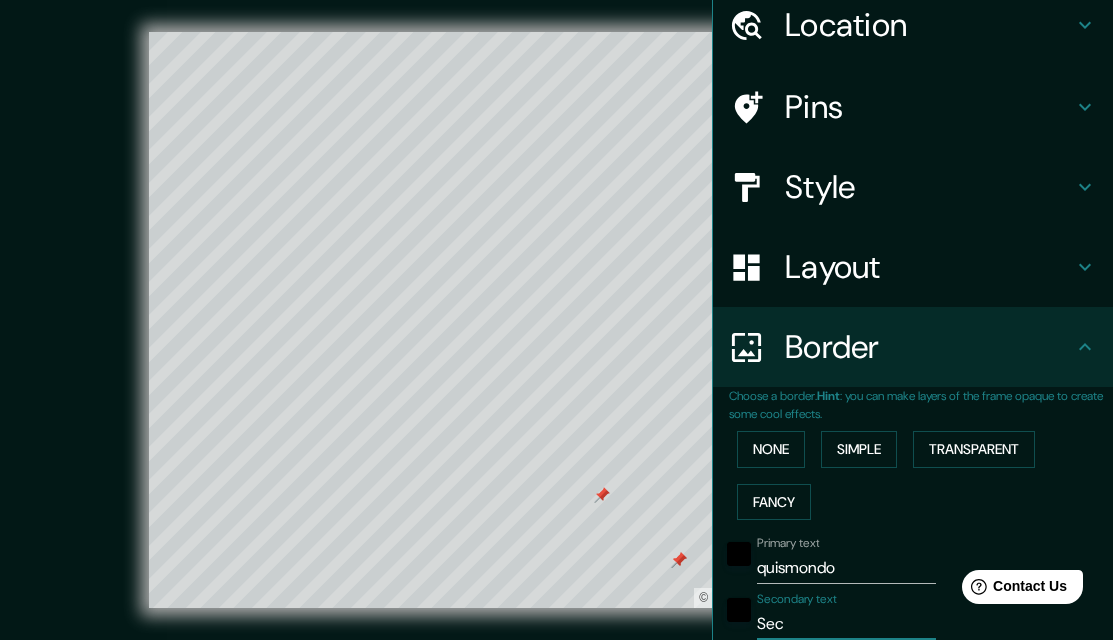 type on "65" 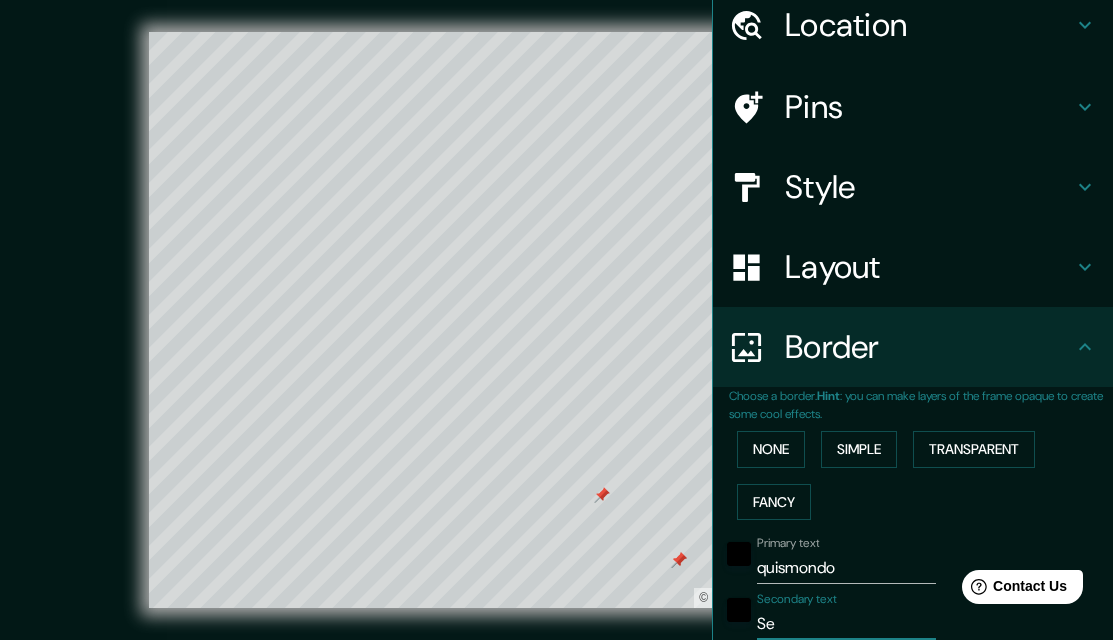 type on "S" 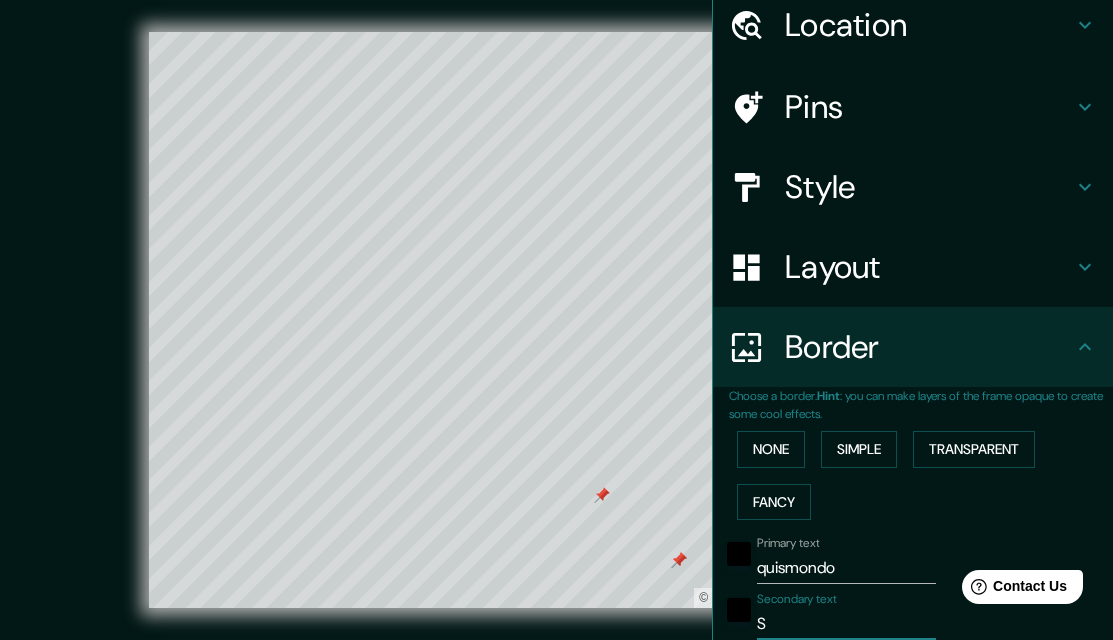 type on "65" 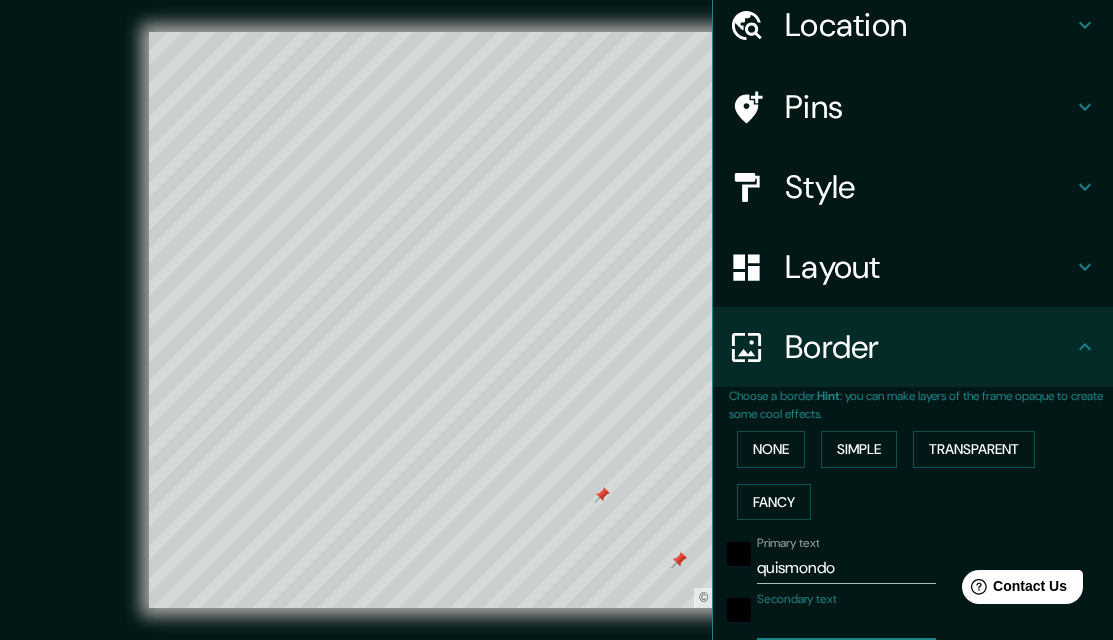type on "65" 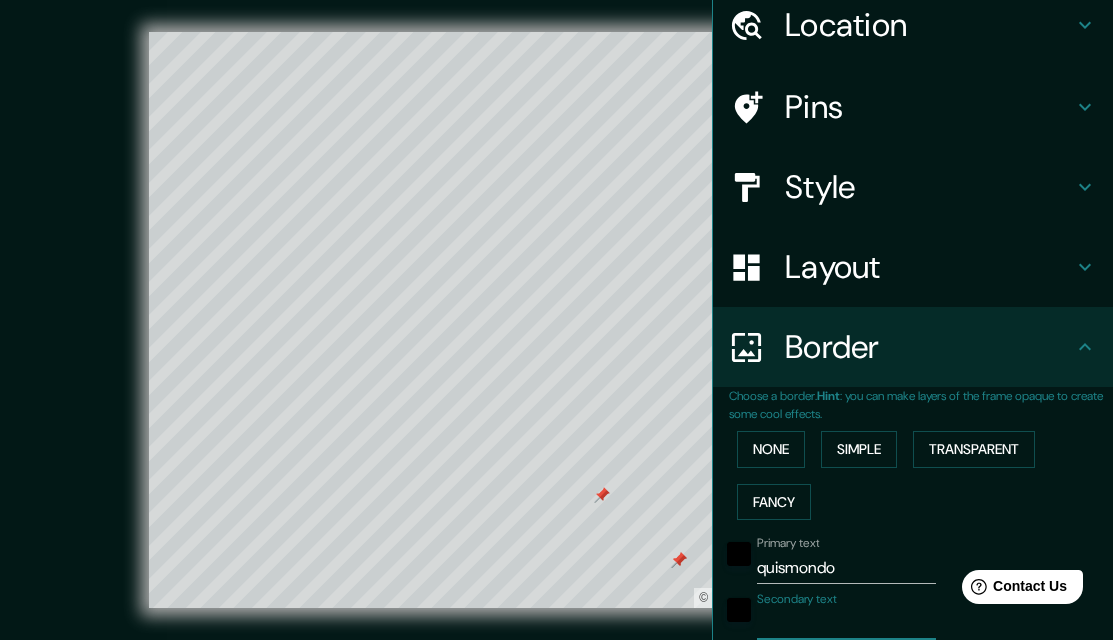 scroll, scrollTop: 498, scrollLeft: 0, axis: vertical 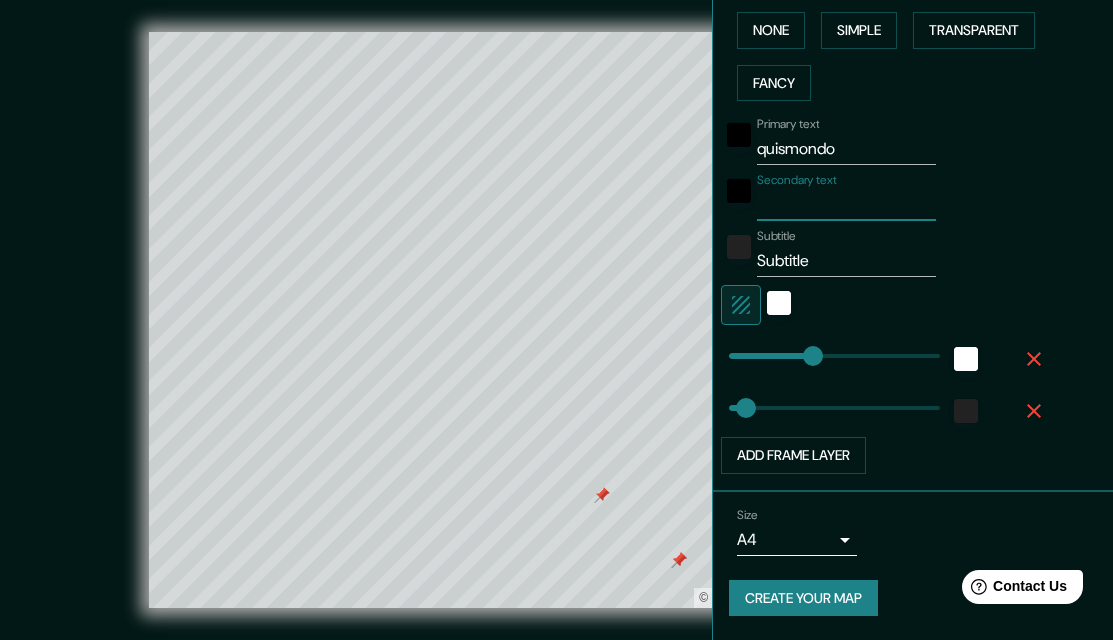 type 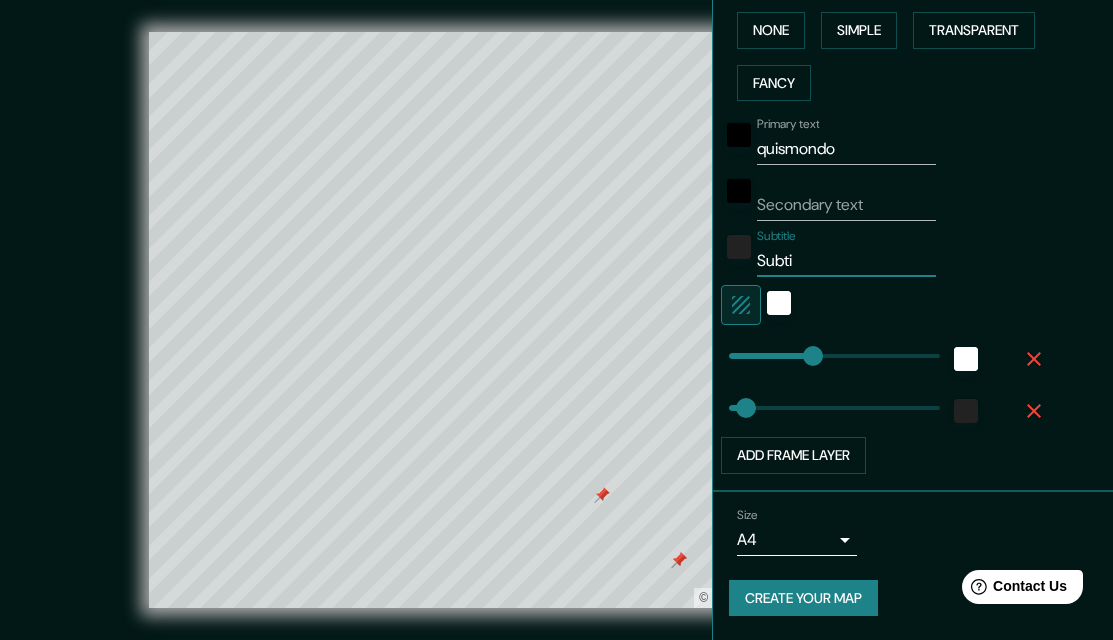 type on "Subt" 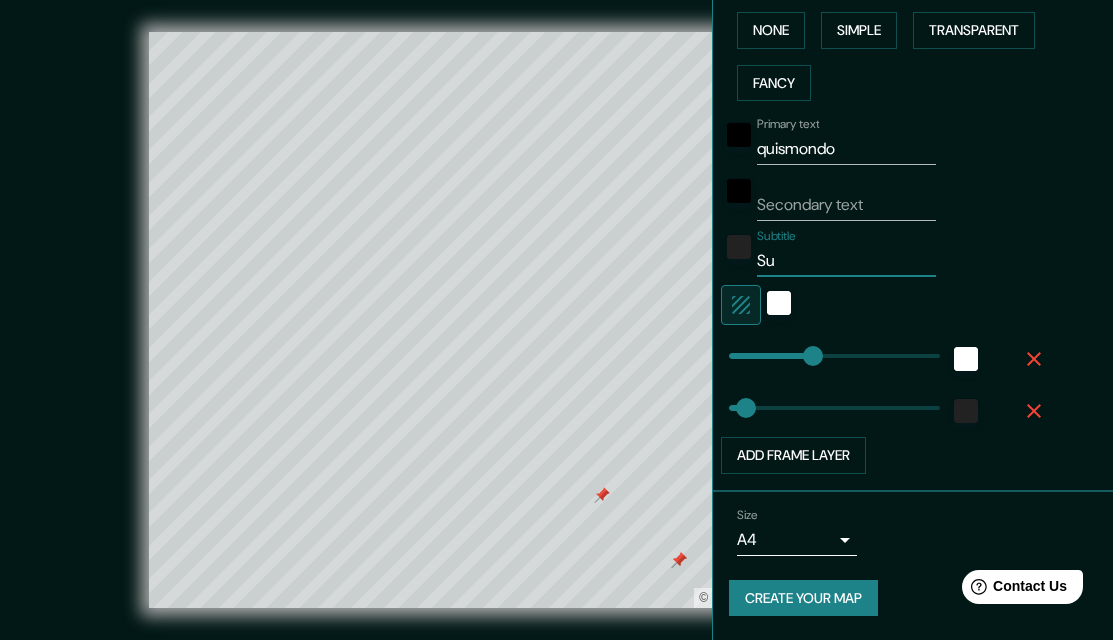 type on "S" 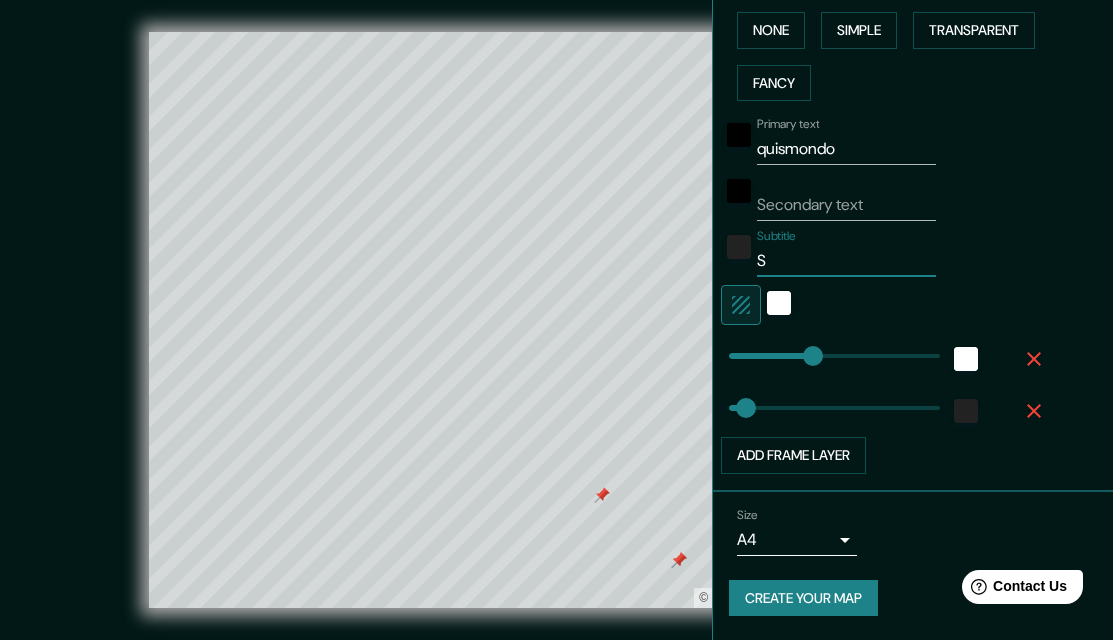 type on "65" 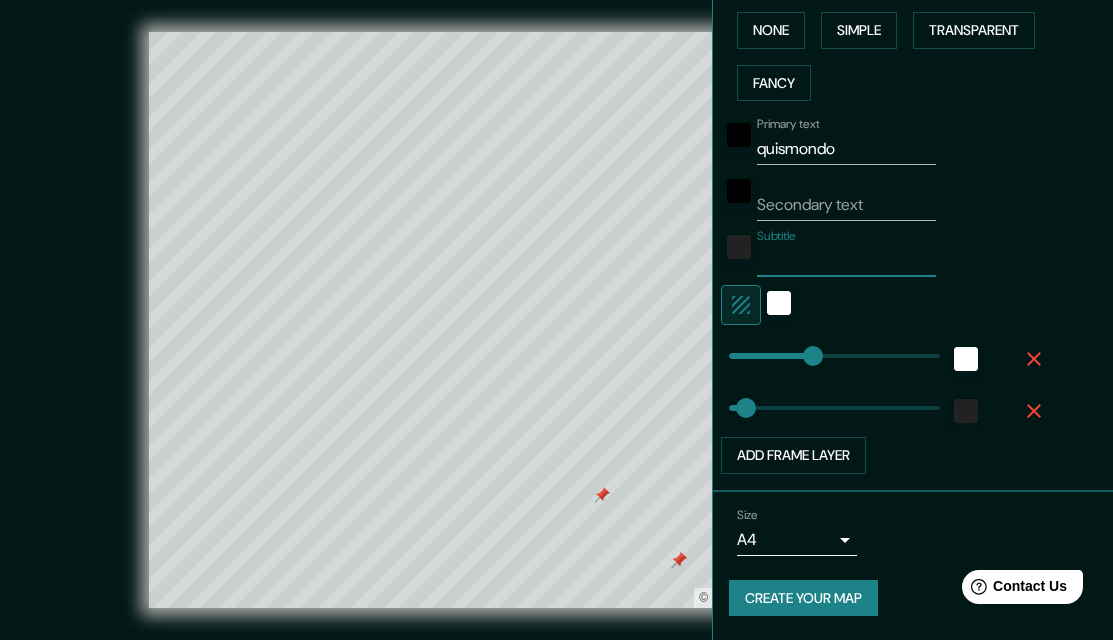 type on "65" 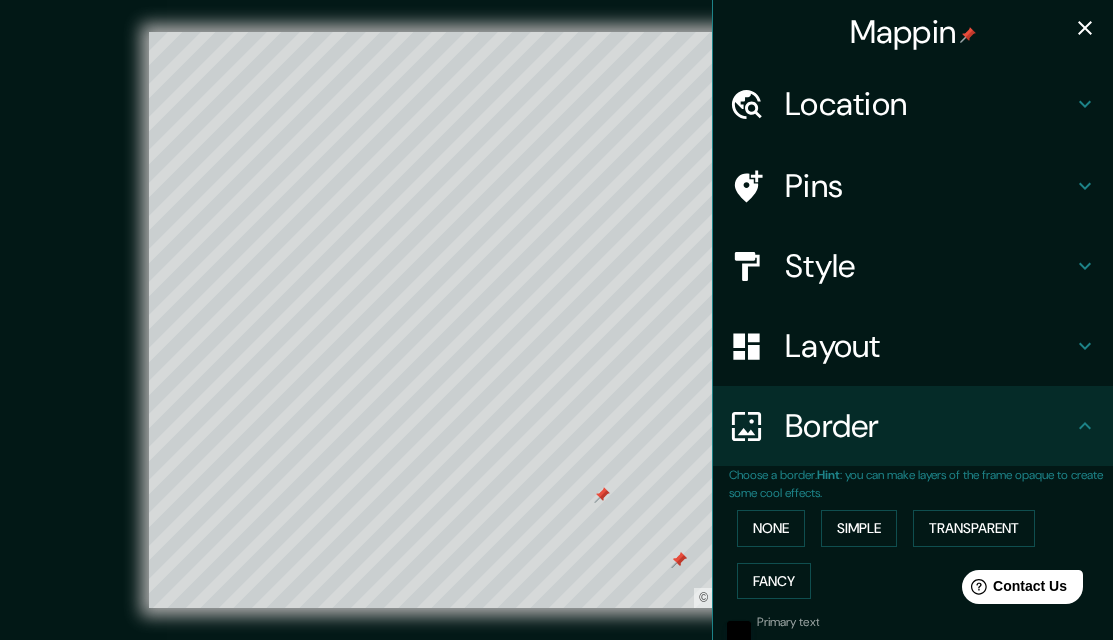 type 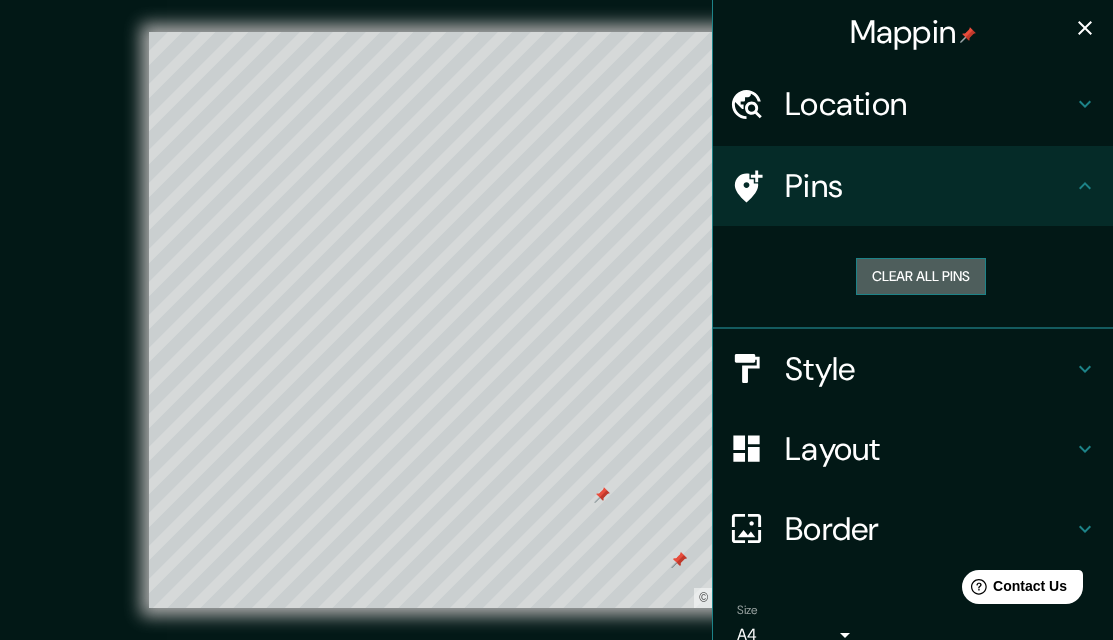 click on "Clear all pins" at bounding box center (921, 276) 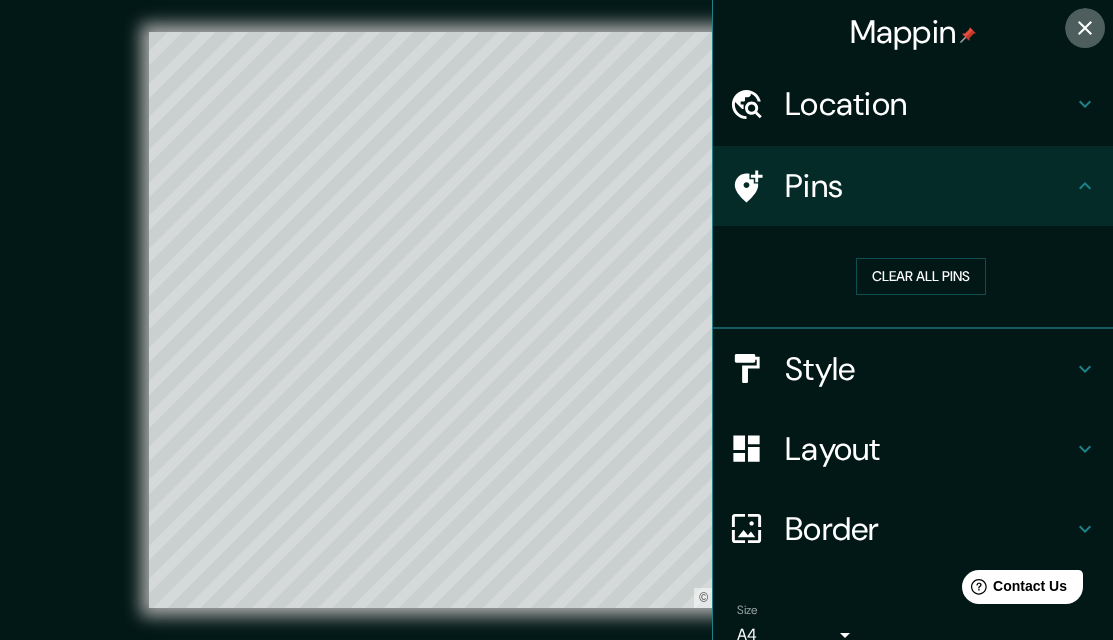 click 